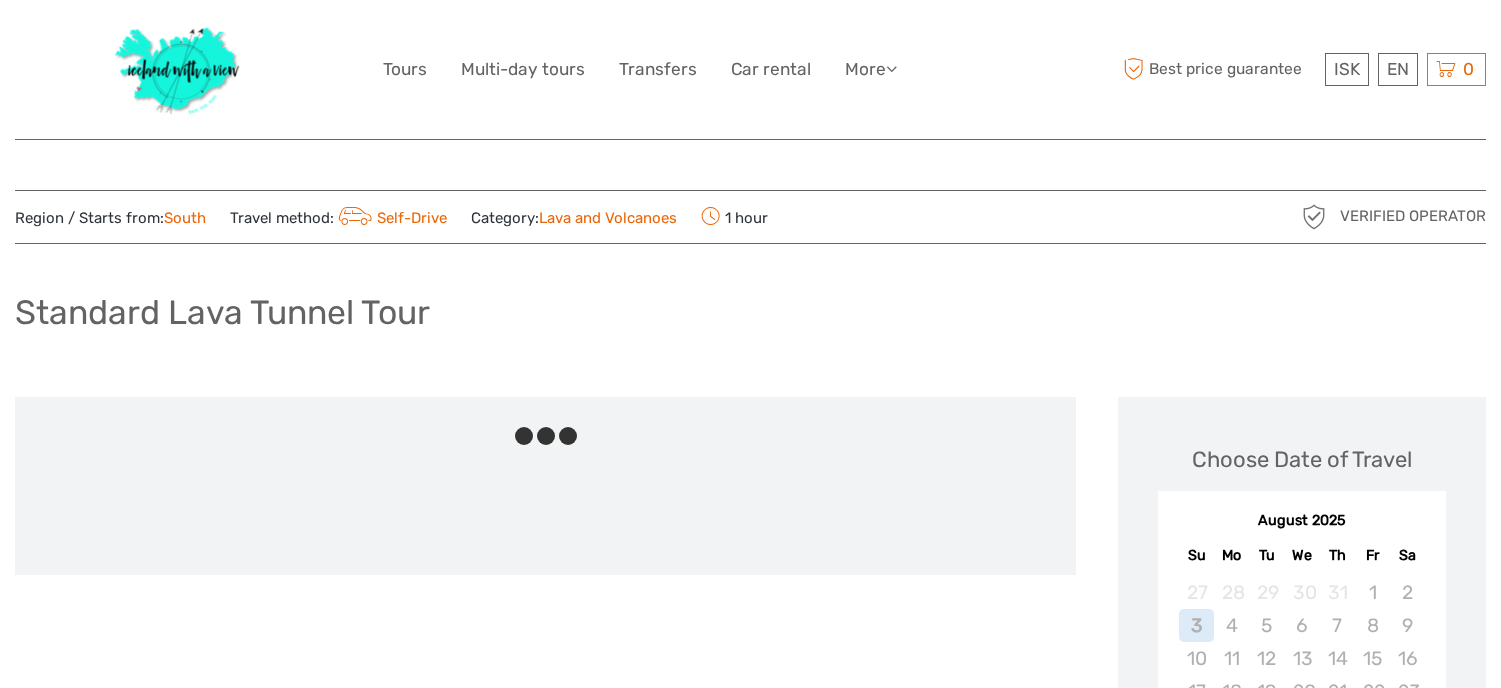 scroll, scrollTop: 0, scrollLeft: 0, axis: both 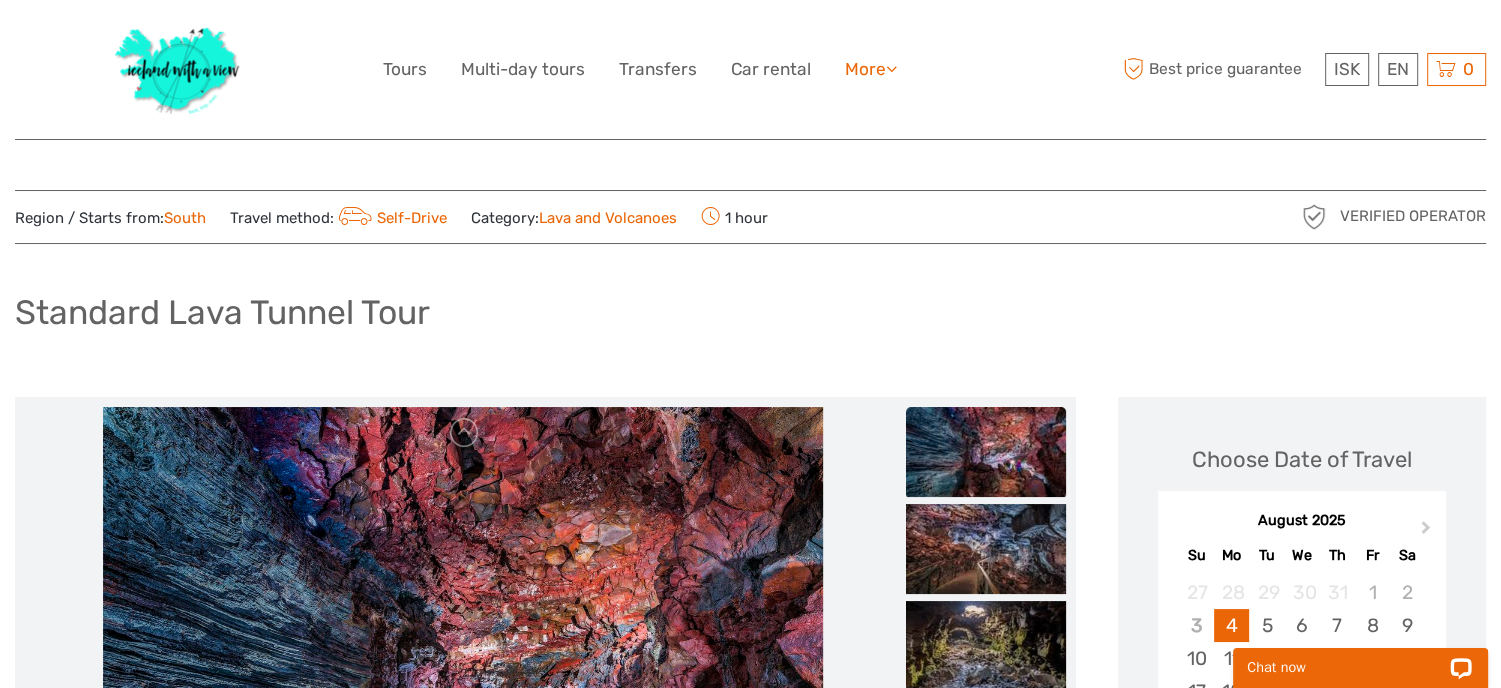 click on "More" at bounding box center (871, 69) 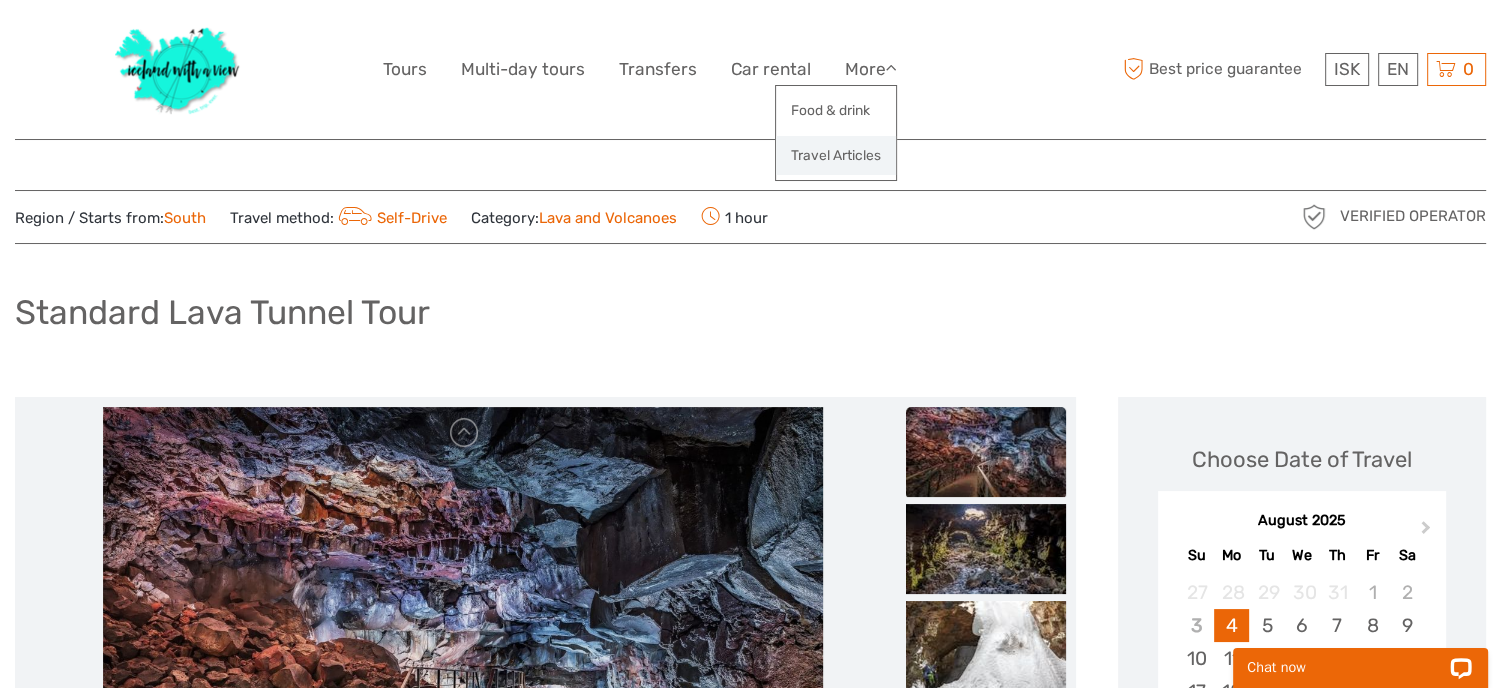 click on "Travel Articles" at bounding box center [836, 155] 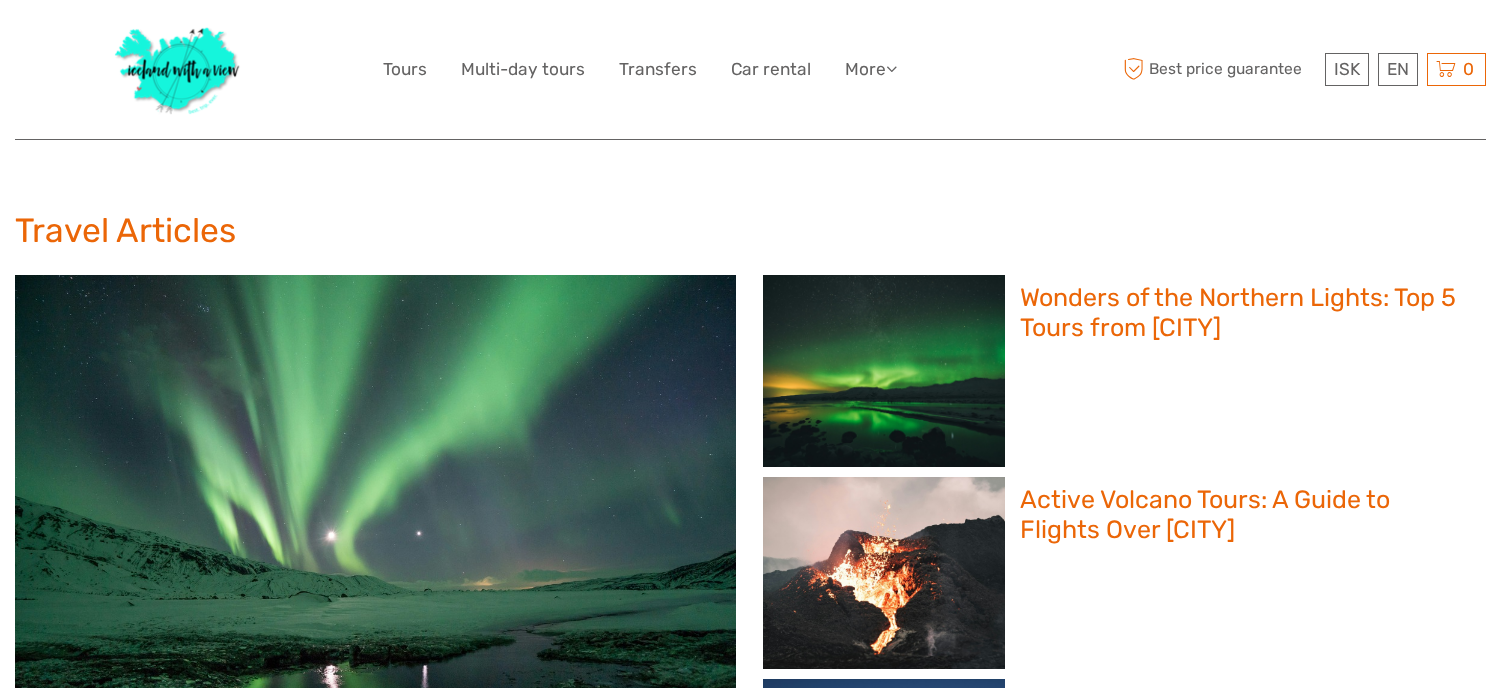 scroll, scrollTop: 0, scrollLeft: 0, axis: both 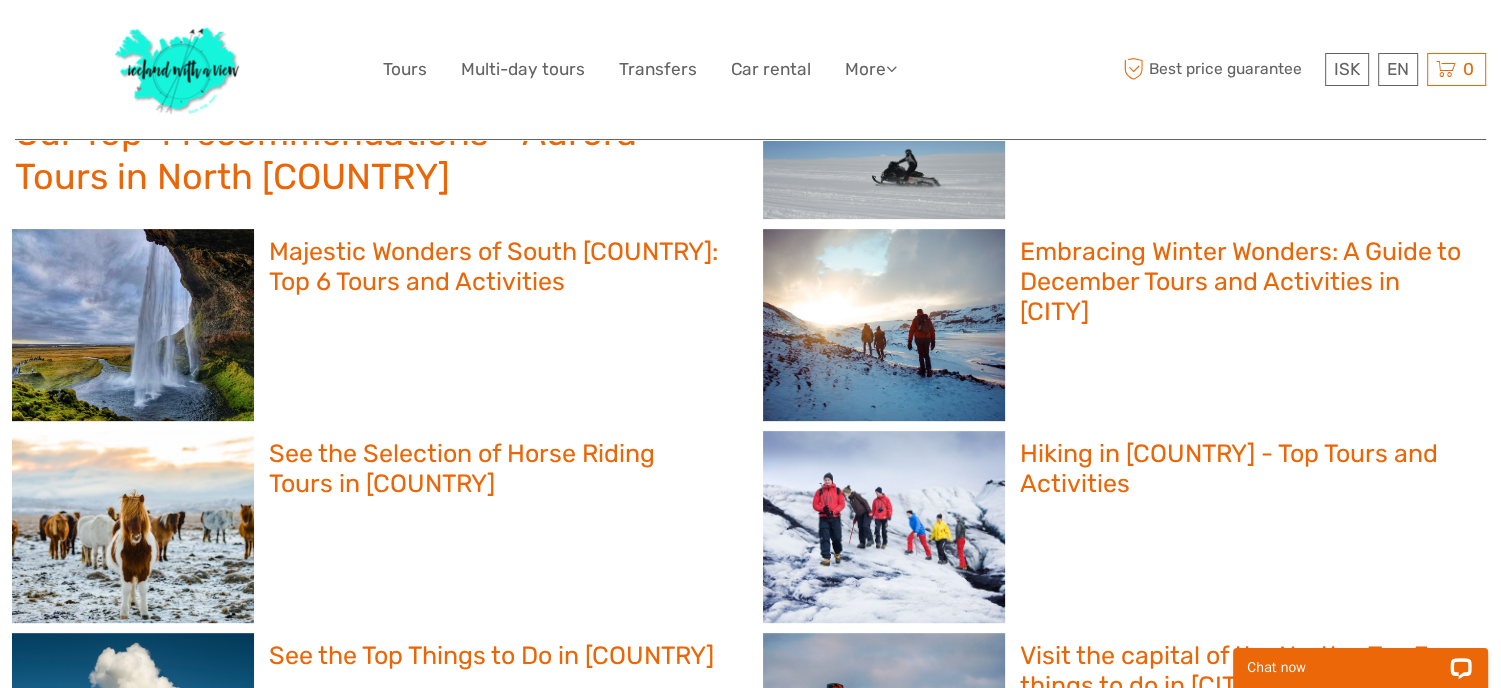 click on "See the Selection of Horse Riding Tours in [COUNTRY]" at bounding box center (496, 469) 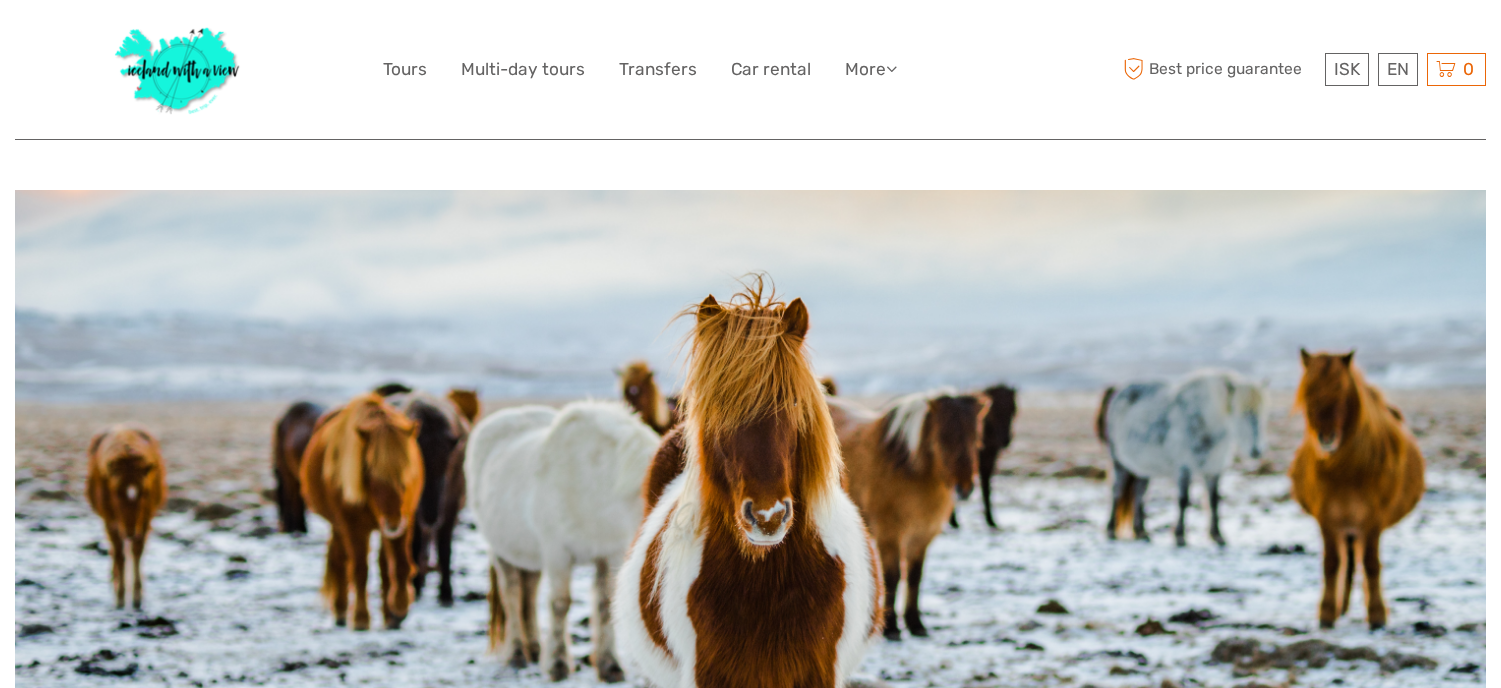 scroll, scrollTop: 0, scrollLeft: 0, axis: both 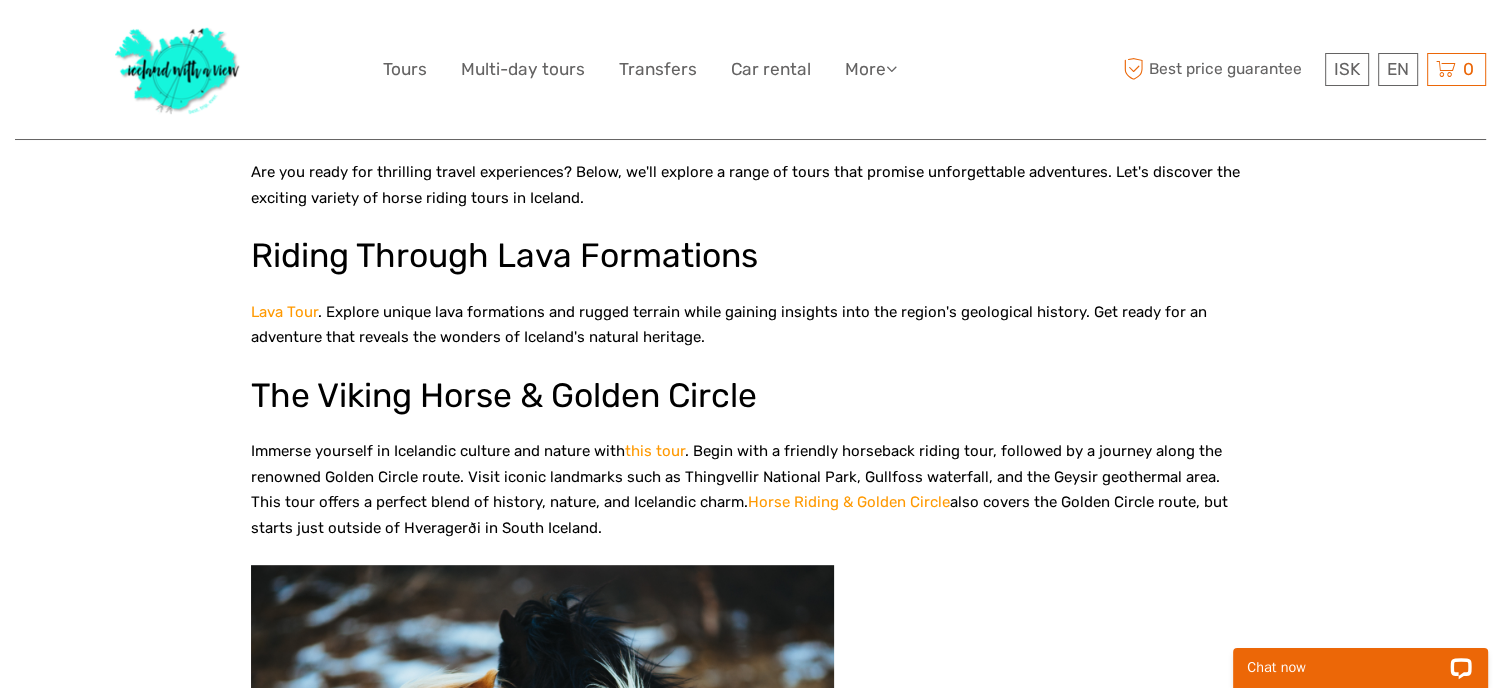 click on "Lava Tour" at bounding box center (284, 312) 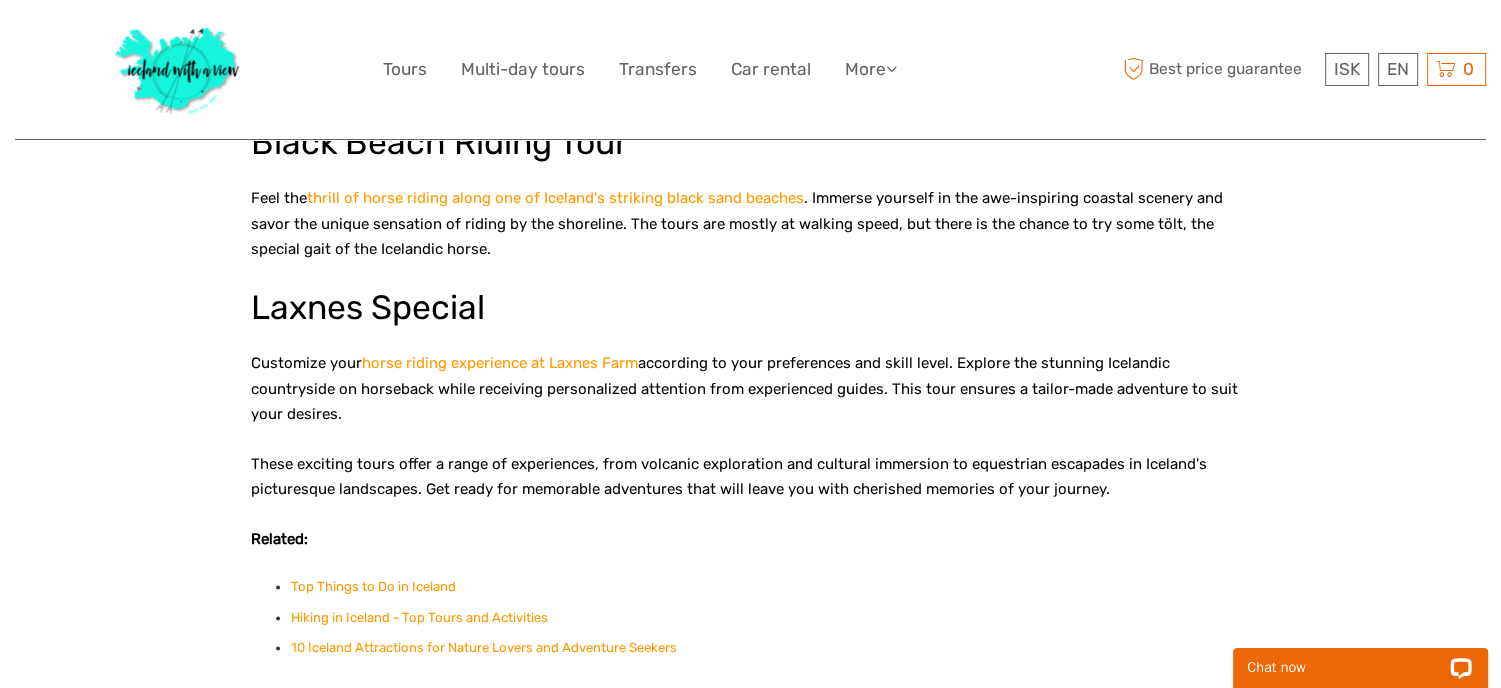 scroll, scrollTop: 2501, scrollLeft: 0, axis: vertical 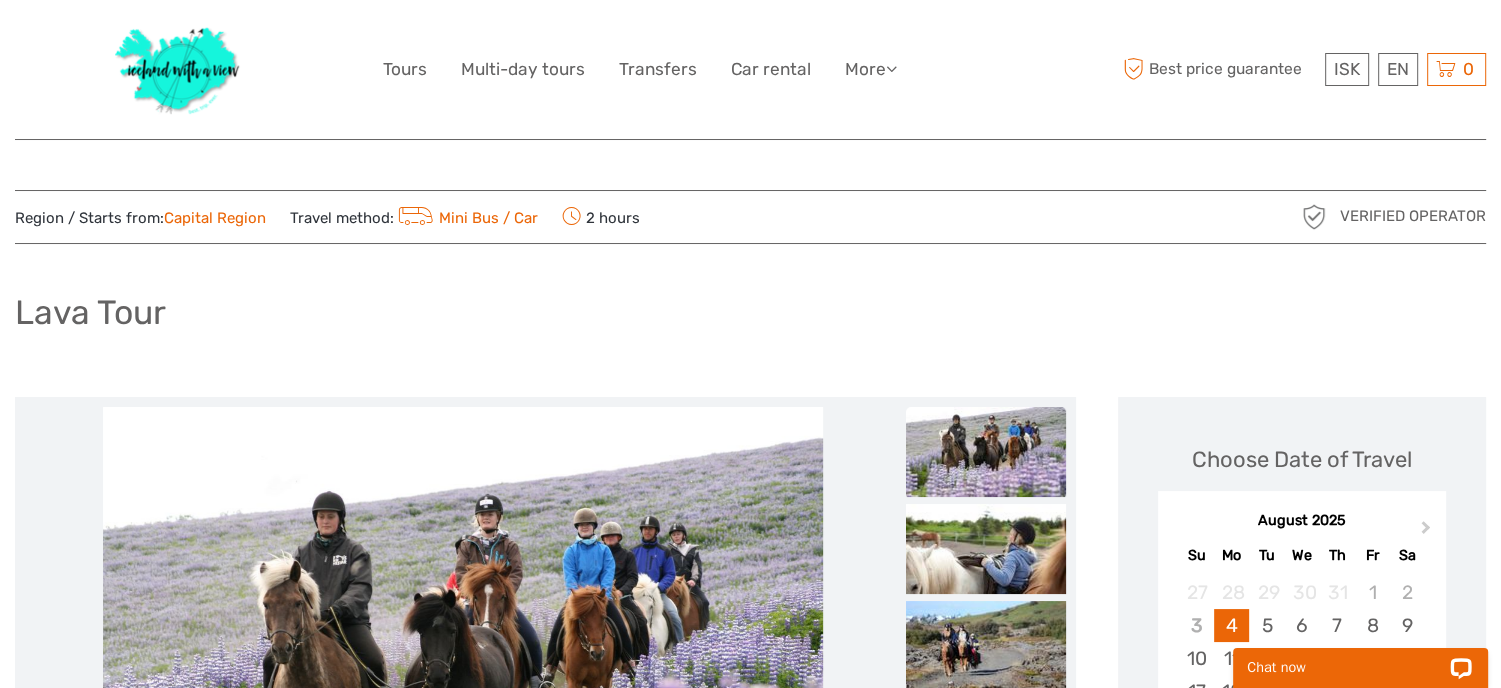 click at bounding box center (463, 647) 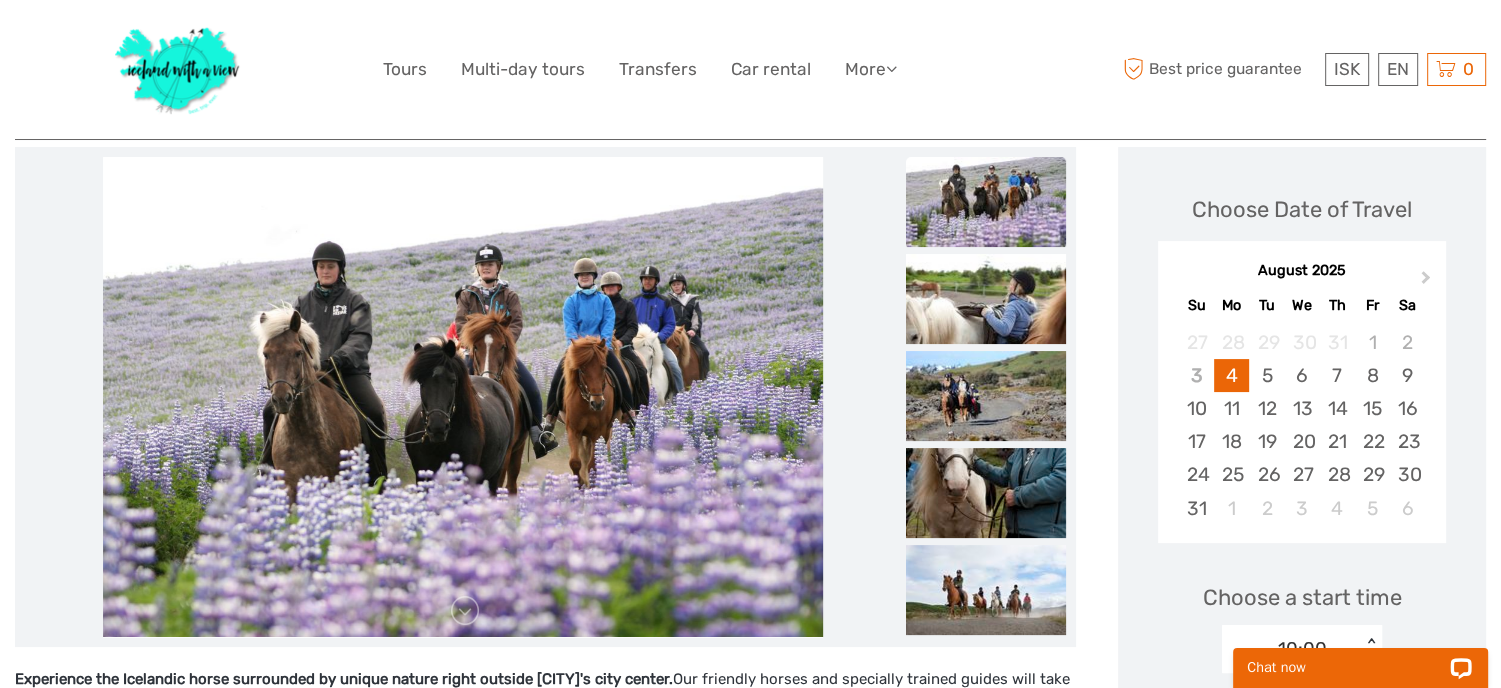 scroll, scrollTop: 244, scrollLeft: 0, axis: vertical 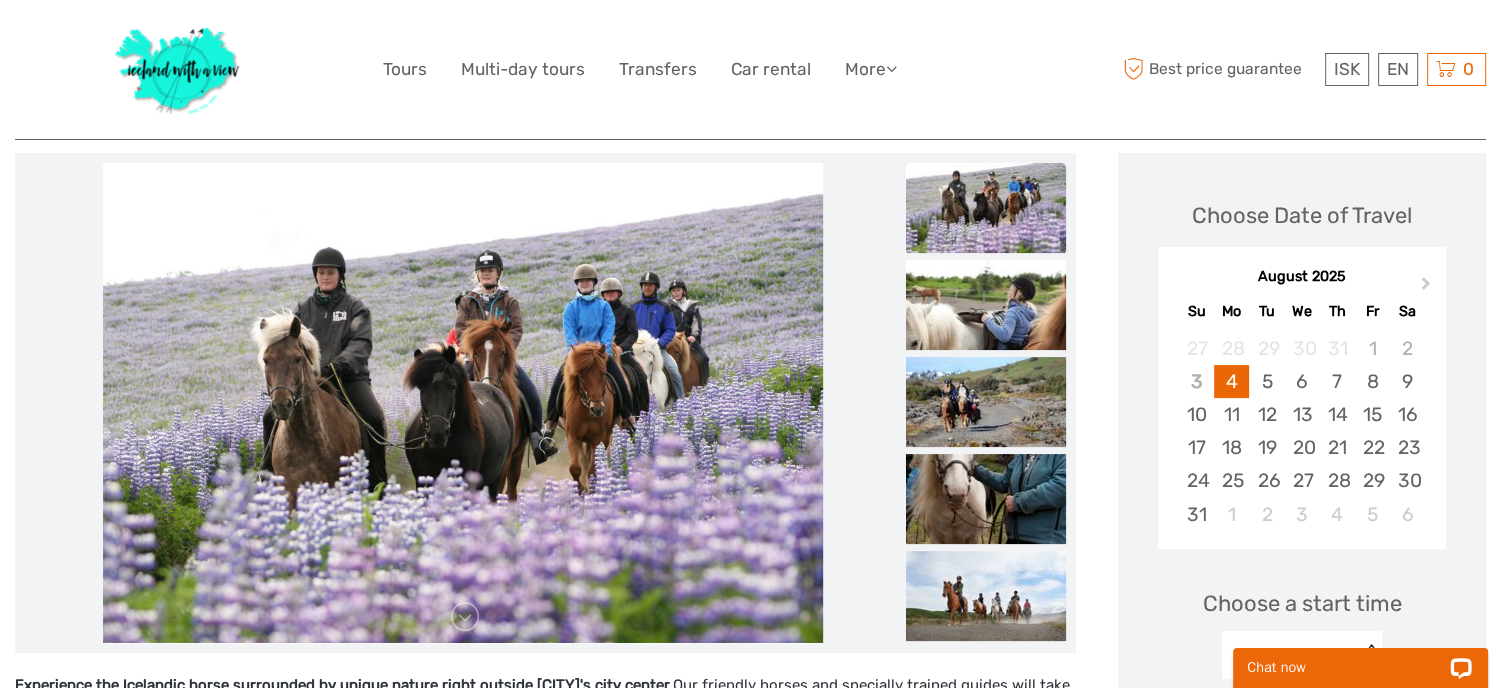 click at bounding box center [463, 403] 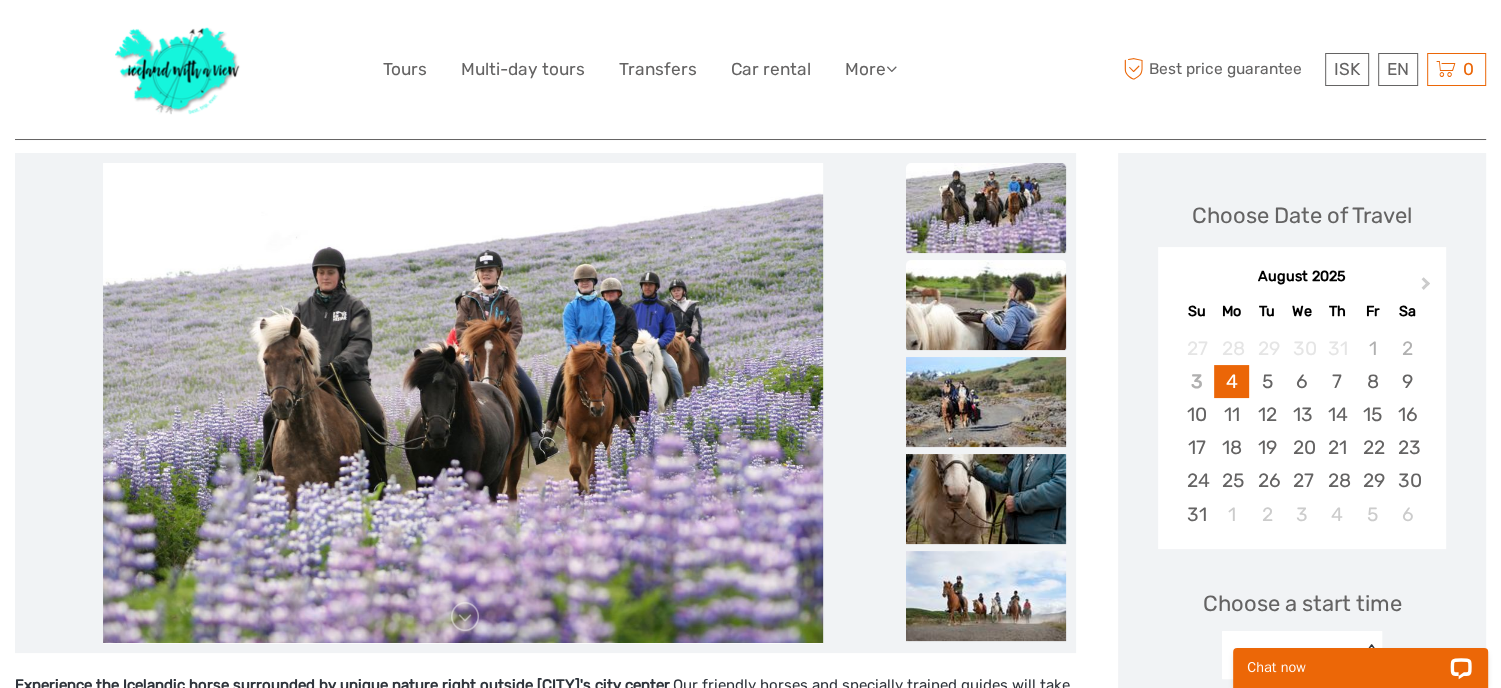 click at bounding box center [986, 305] 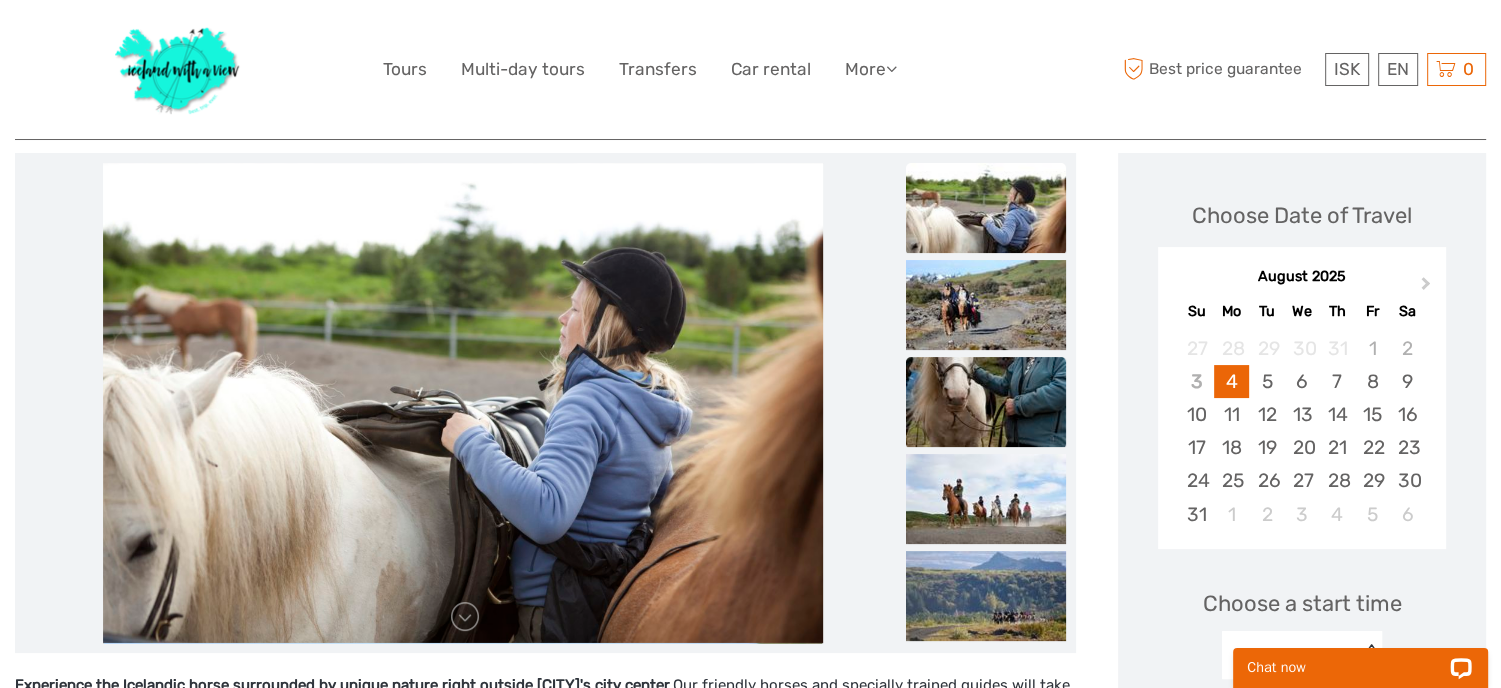 click at bounding box center (986, 402) 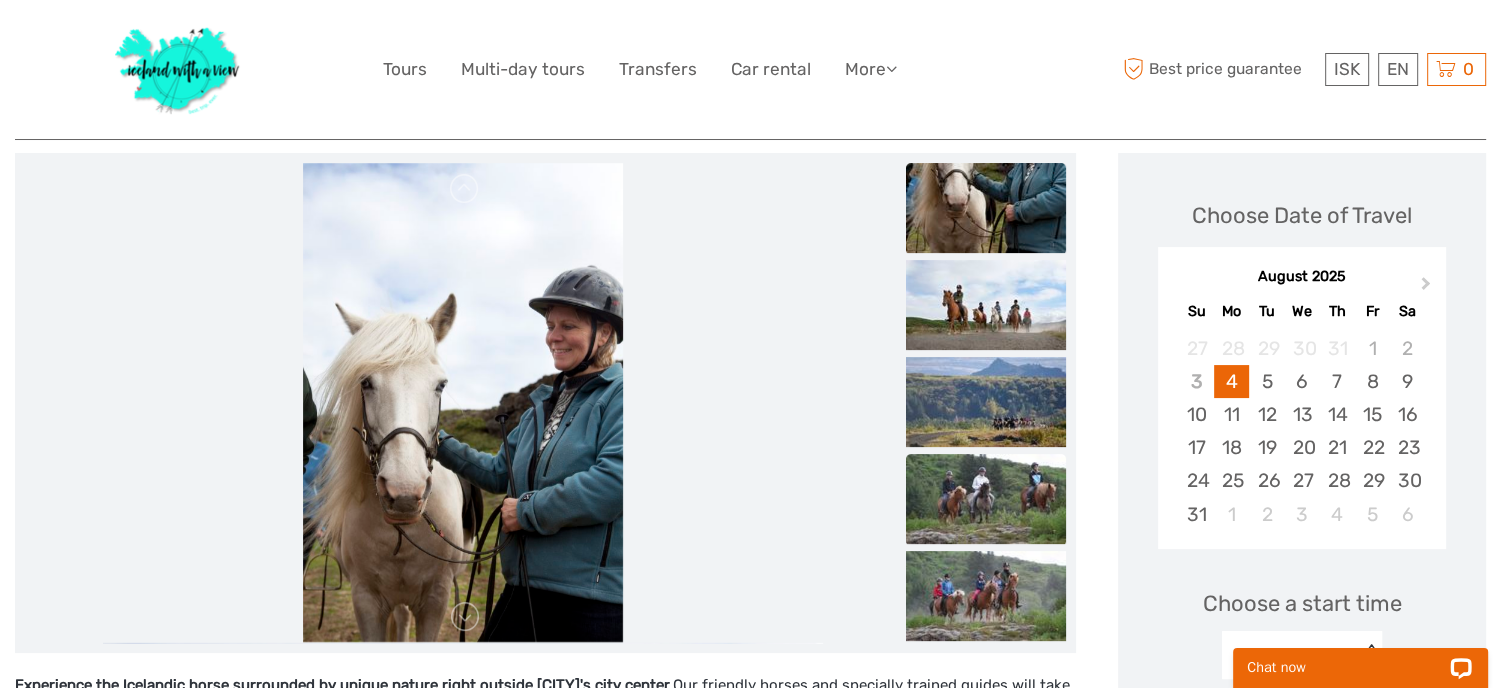 click at bounding box center [986, 499] 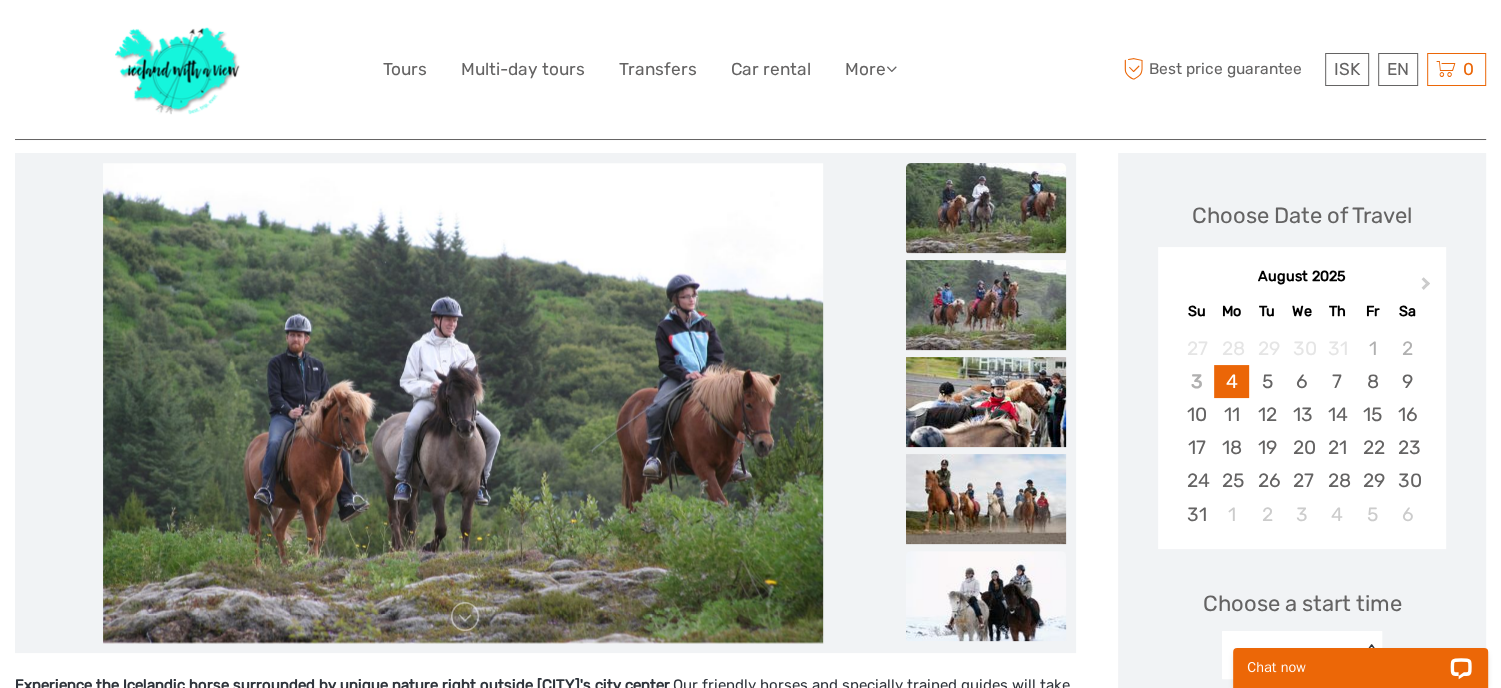 click at bounding box center (986, 596) 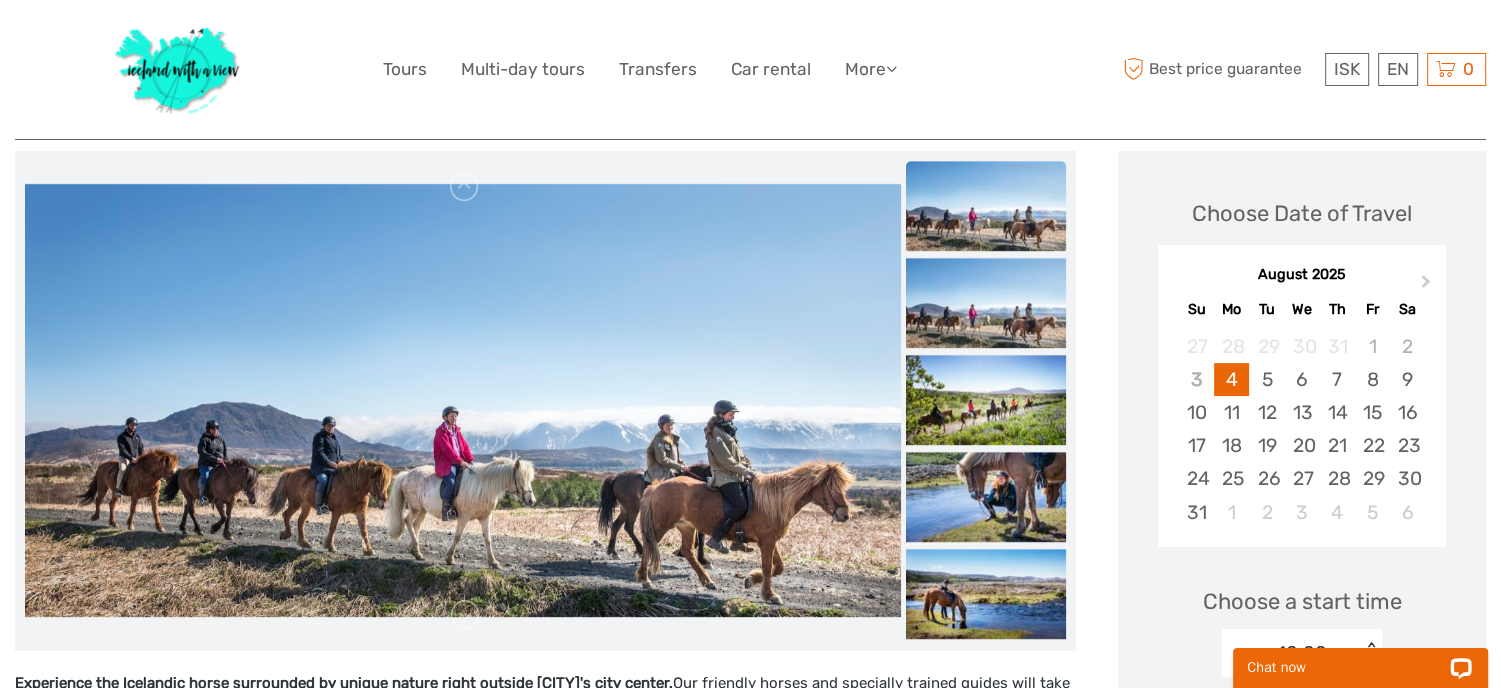 scroll, scrollTop: 244, scrollLeft: 0, axis: vertical 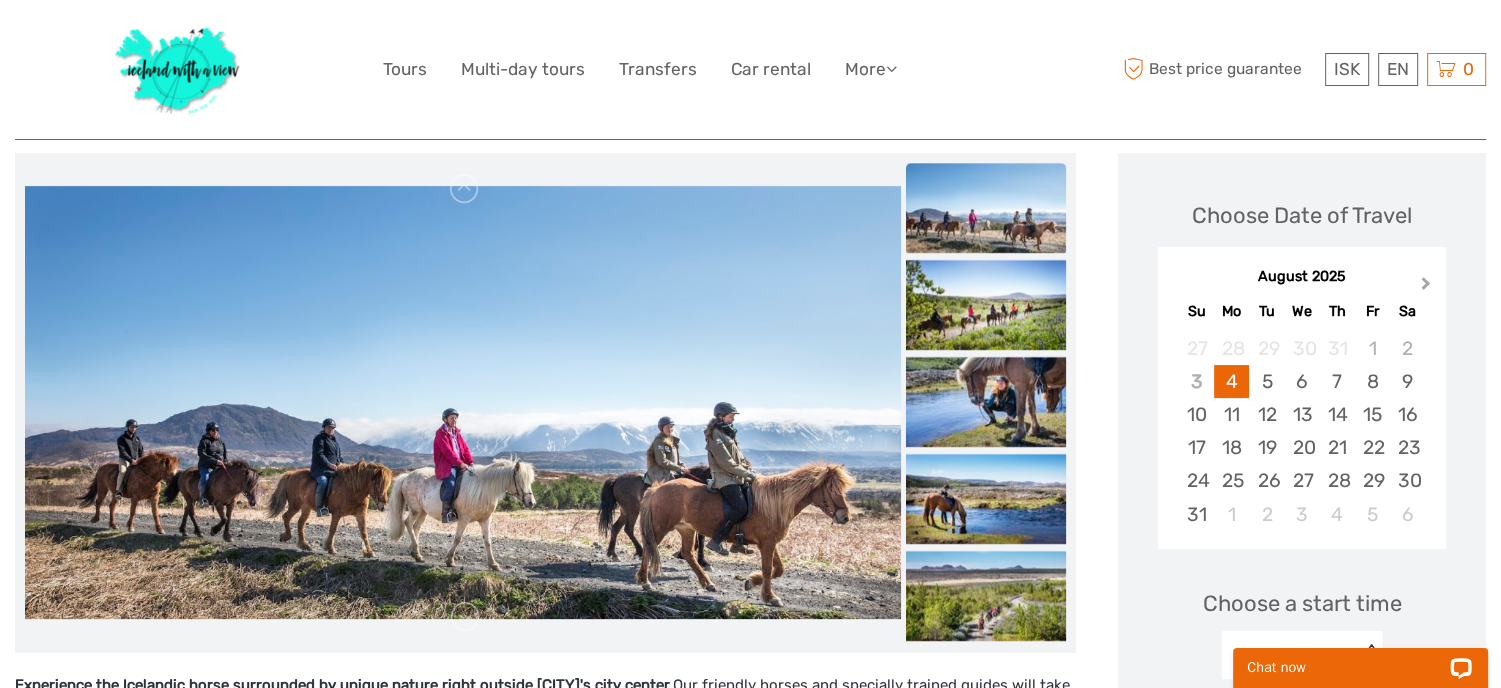 click on "Next Month" at bounding box center (1428, 288) 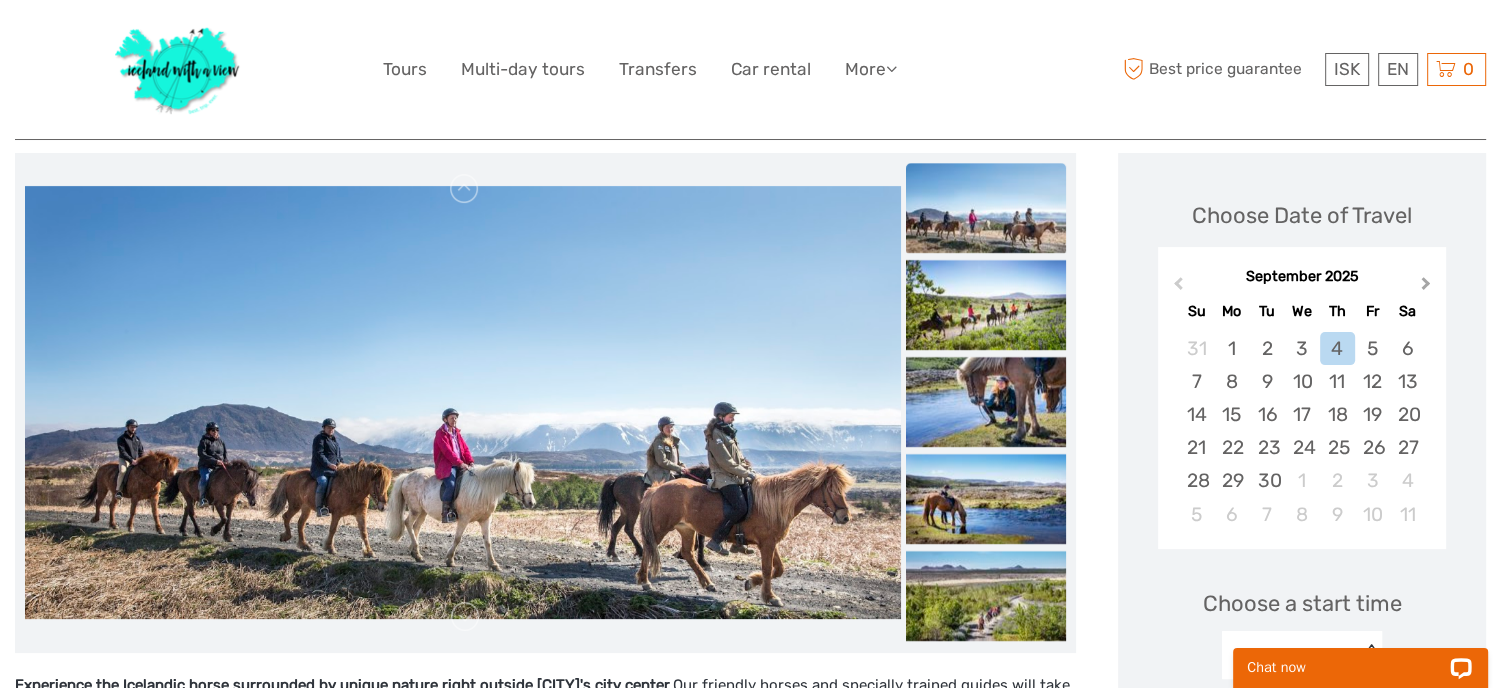 click on "Next Month" at bounding box center [1428, 288] 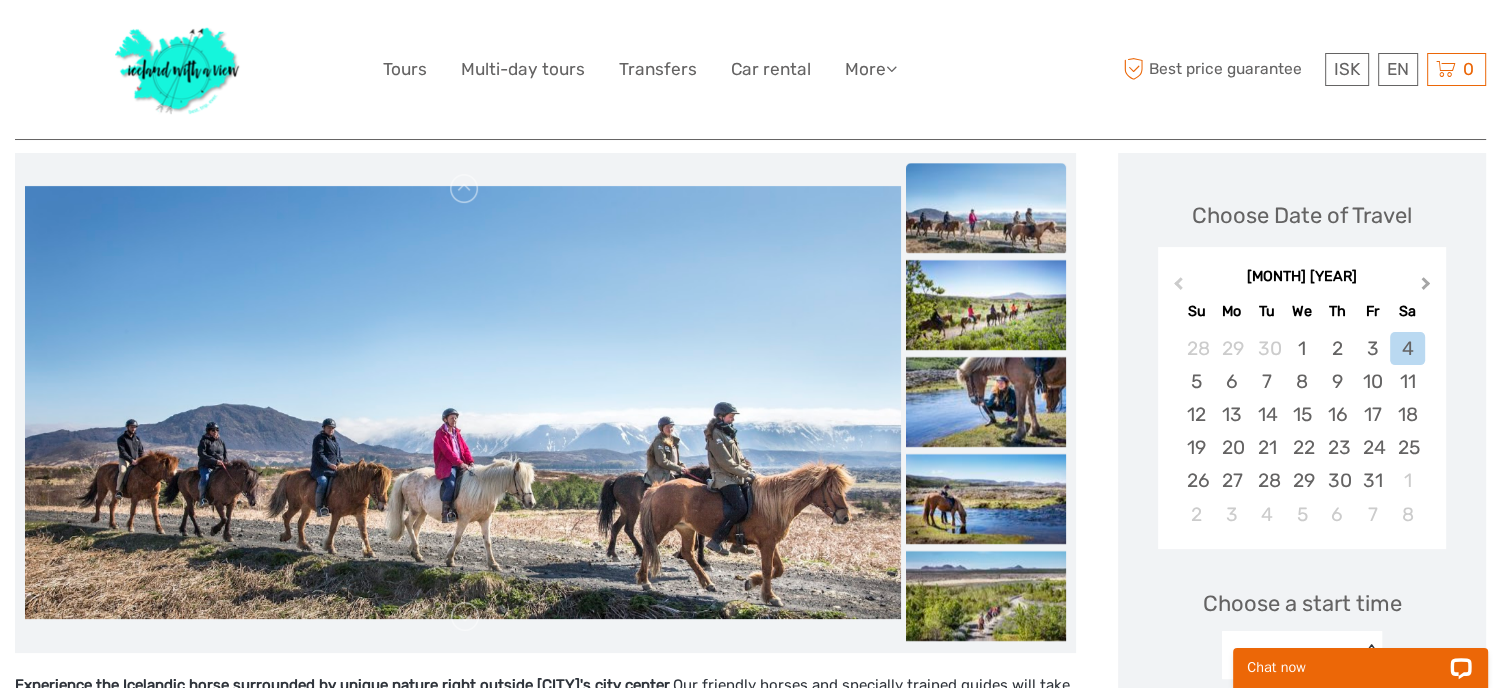 click on "Next Month" at bounding box center (1428, 288) 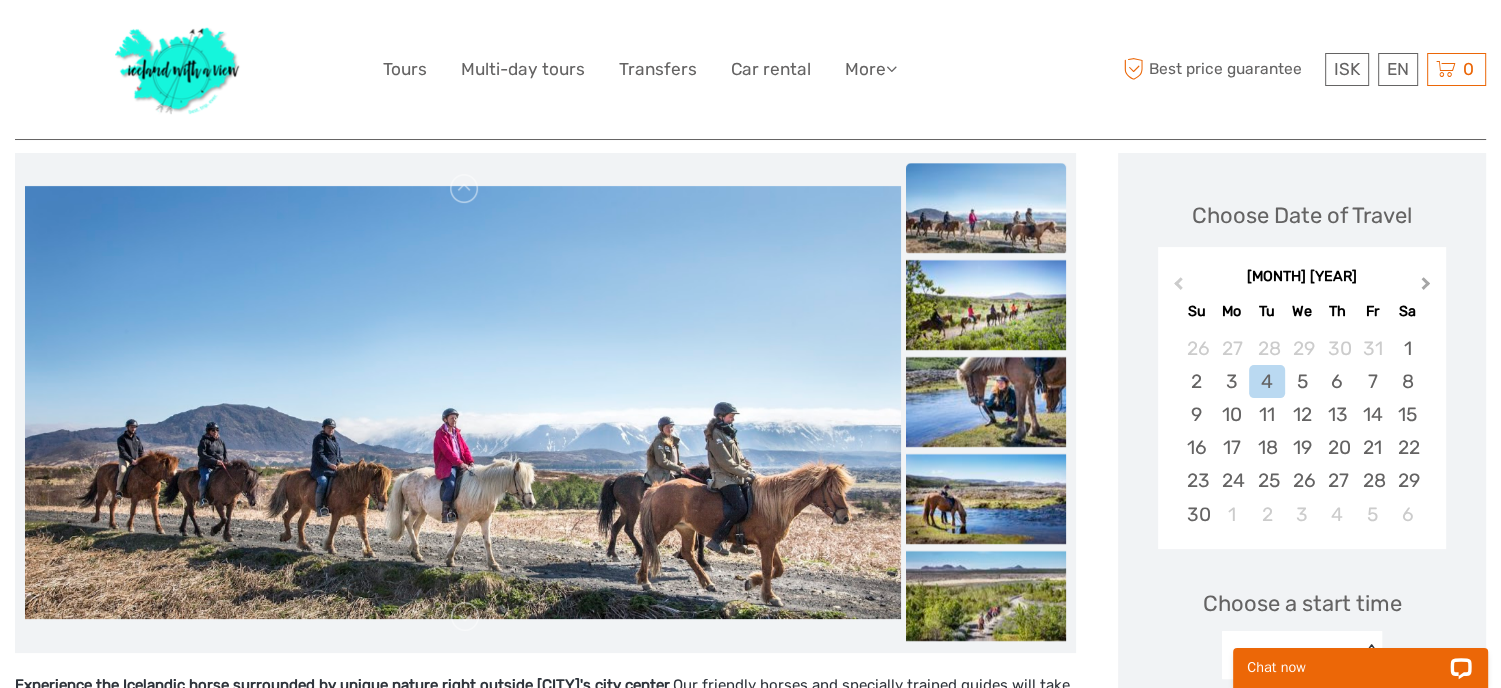 click on "Next Month" at bounding box center [1428, 288] 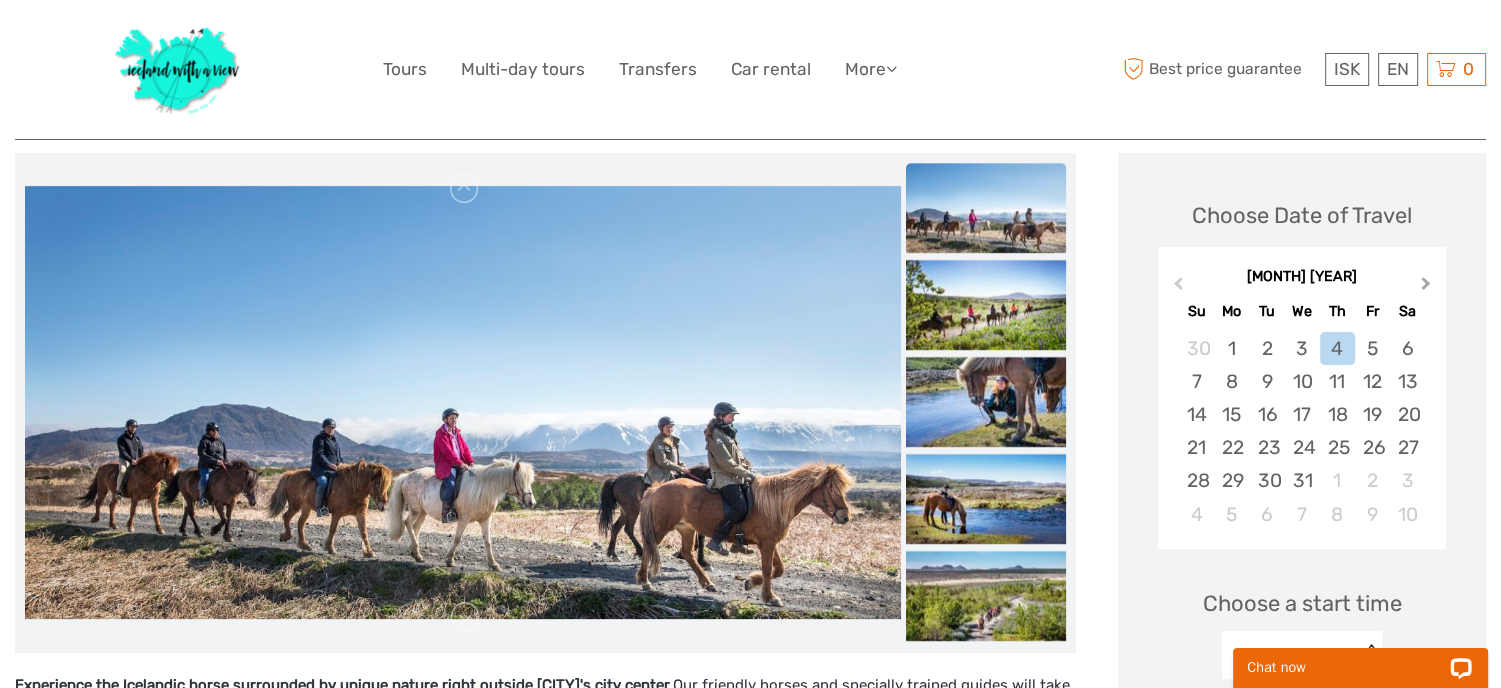 click on "Next Month" at bounding box center [1428, 288] 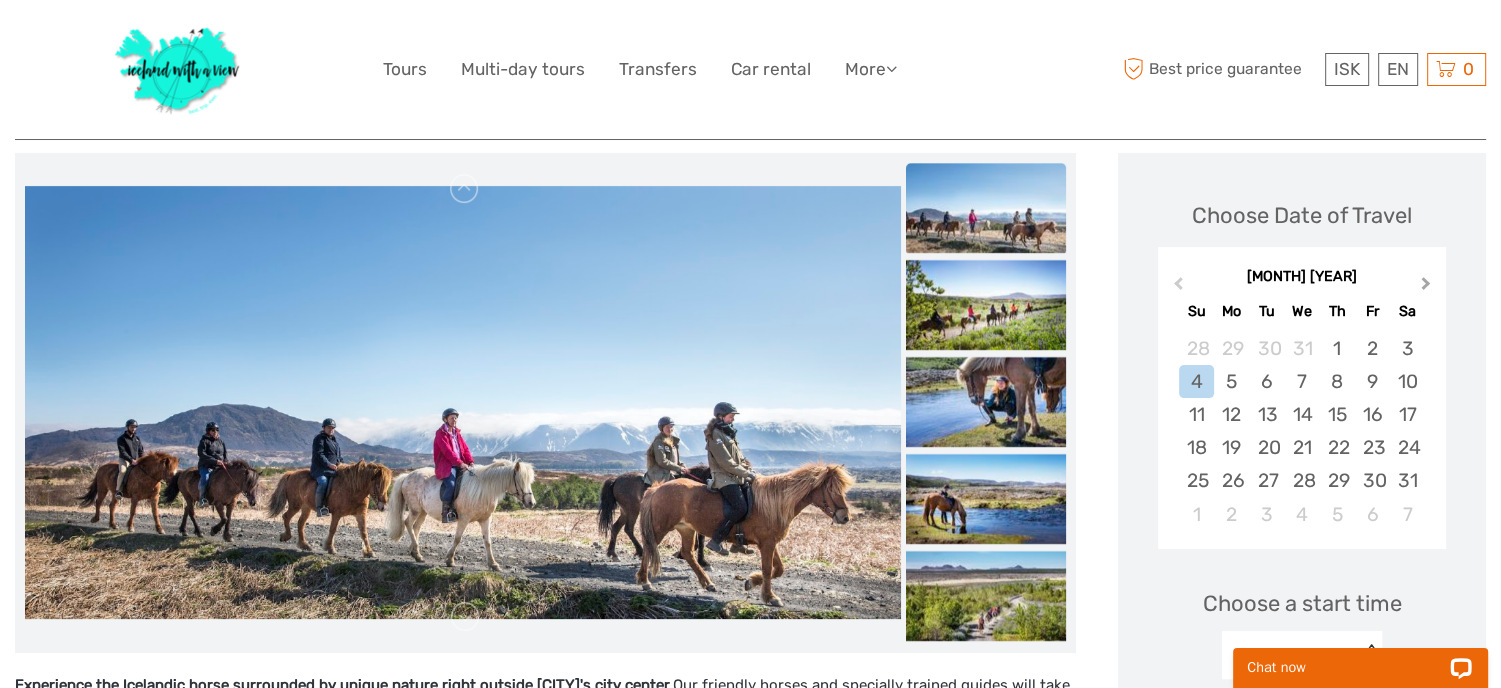 click on "Next Month" at bounding box center (1428, 288) 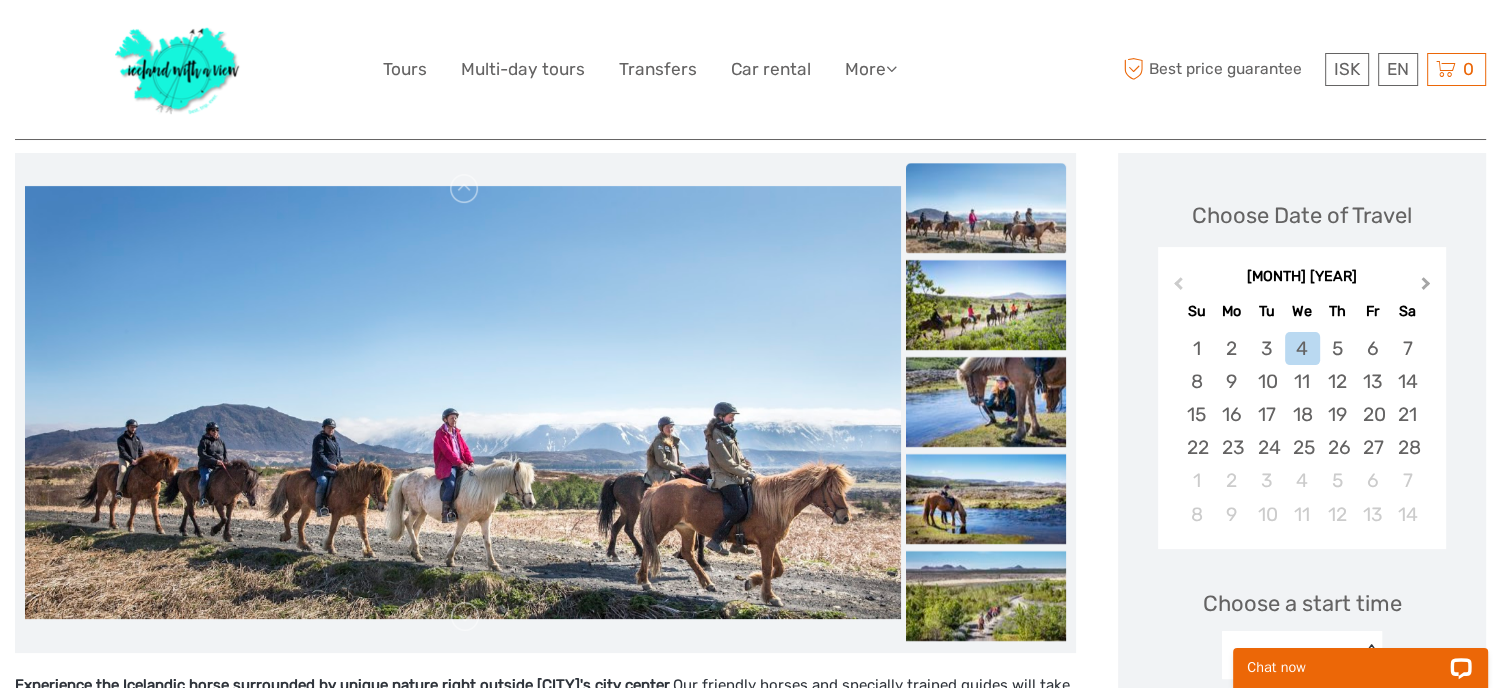 click on "Next Month" at bounding box center (1428, 288) 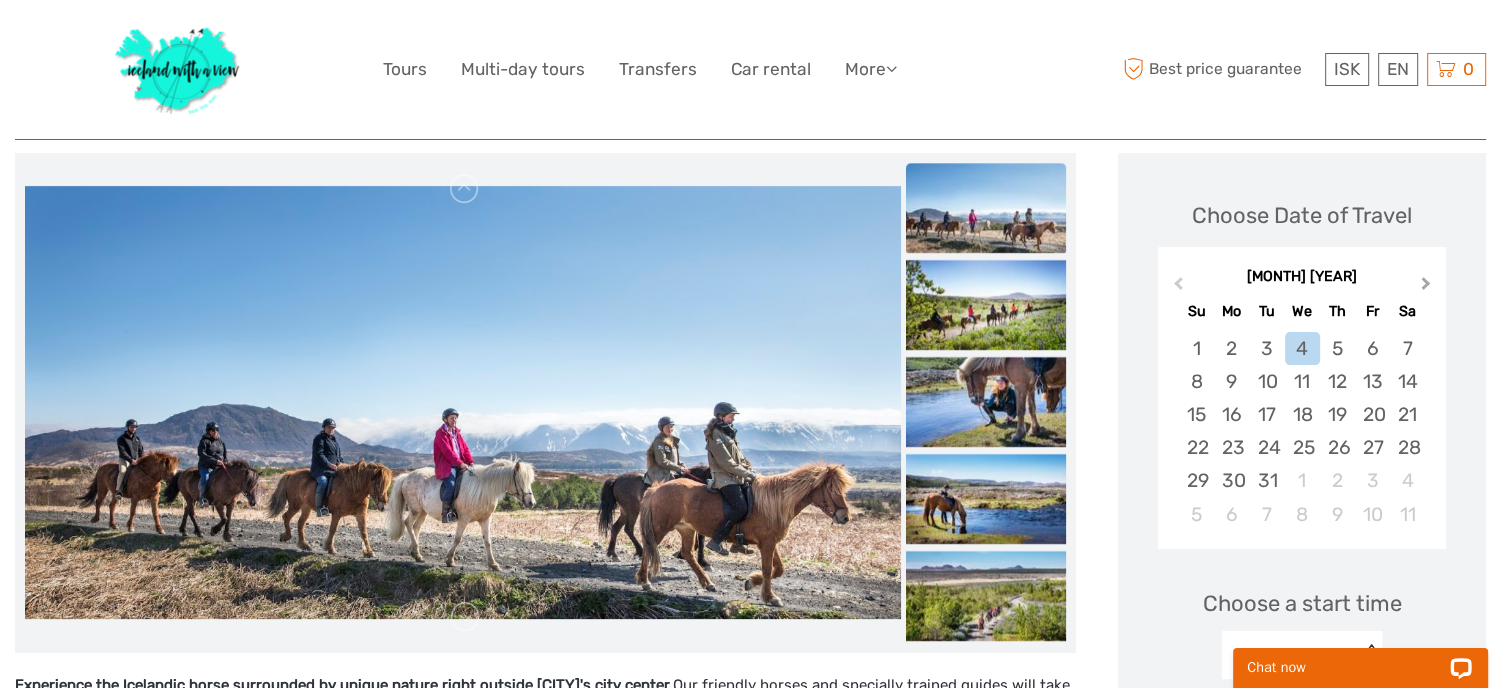 click on "Next Month" at bounding box center (1428, 288) 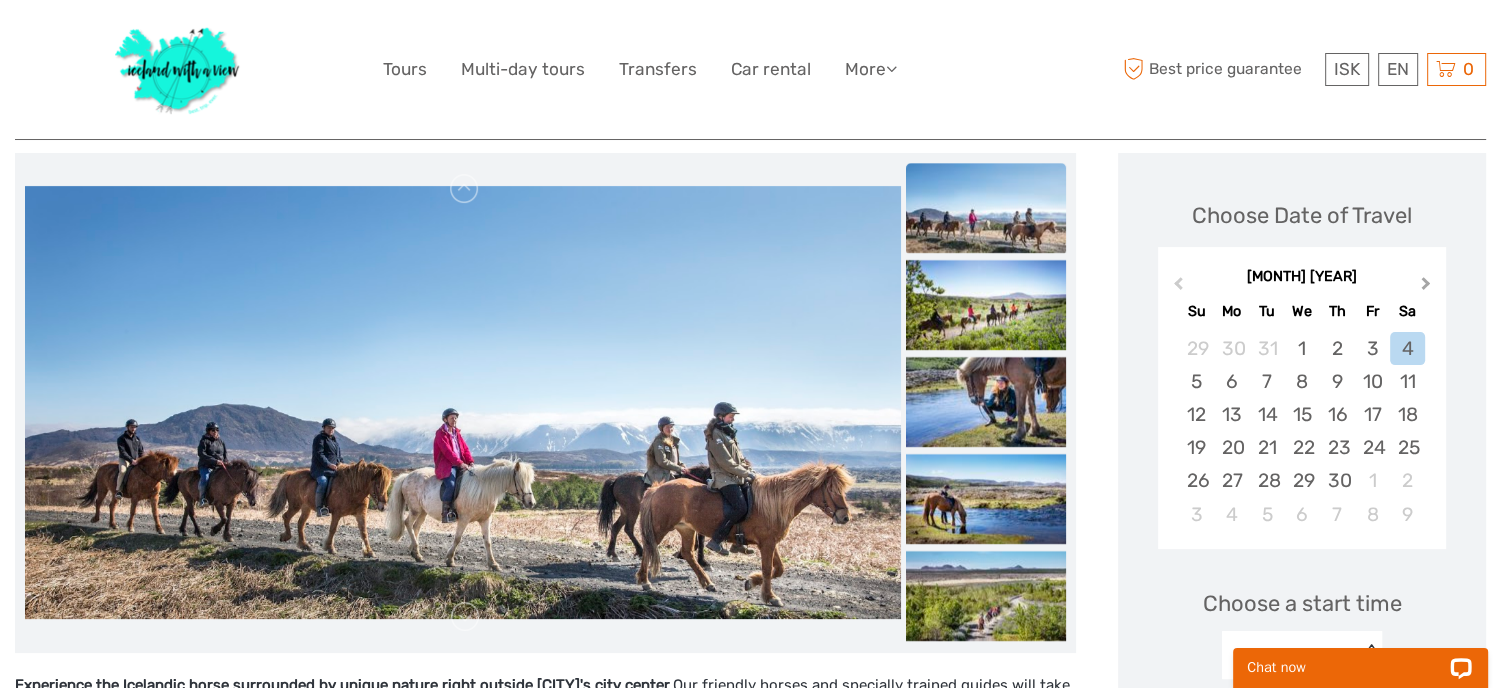 click on "Next Month" at bounding box center [1428, 288] 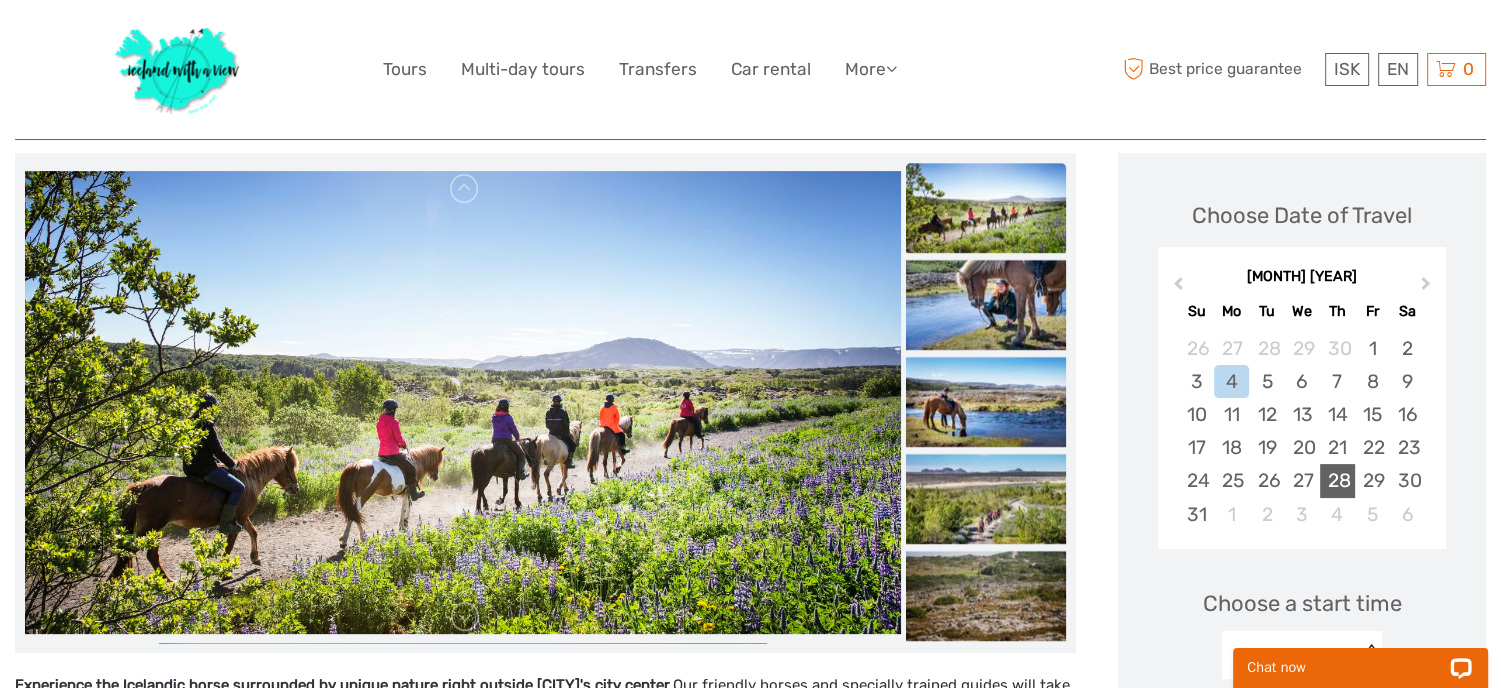 click on "28" at bounding box center (1337, 480) 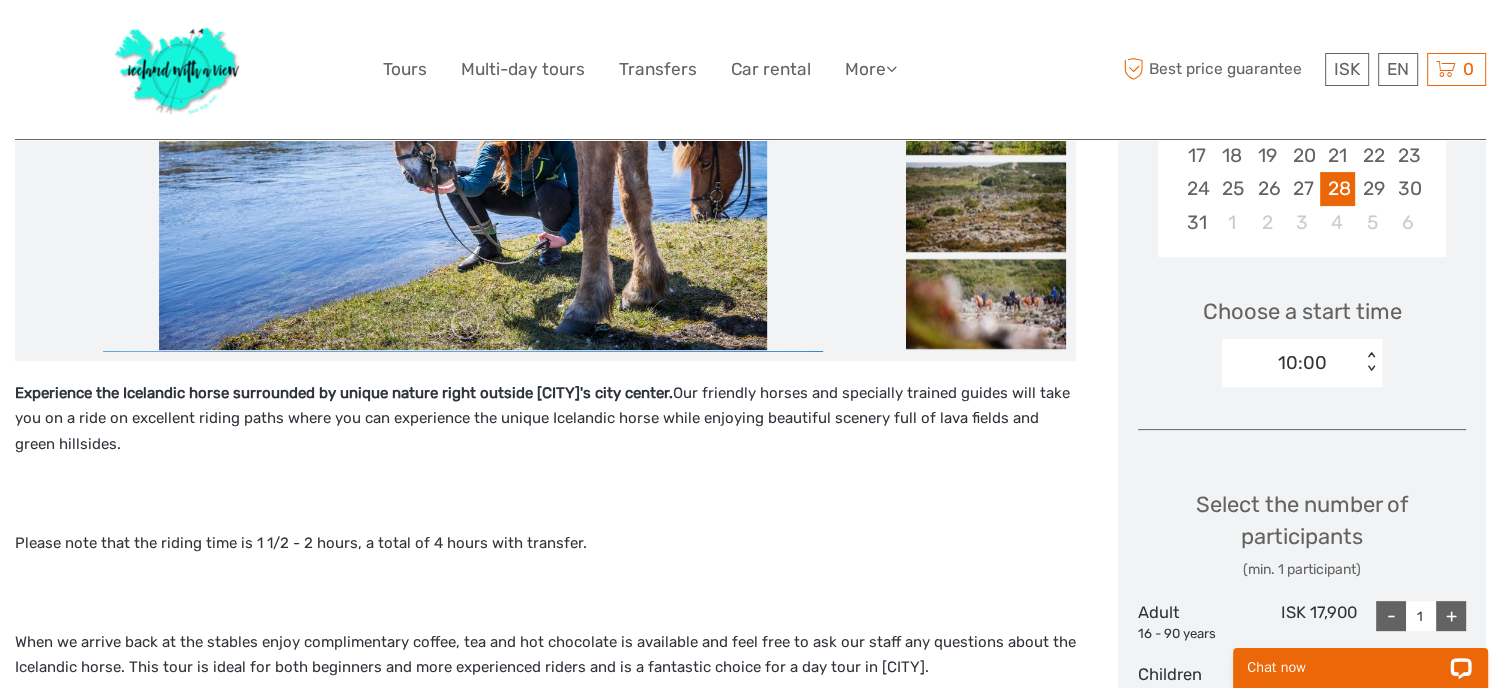 scroll, scrollTop: 540, scrollLeft: 0, axis: vertical 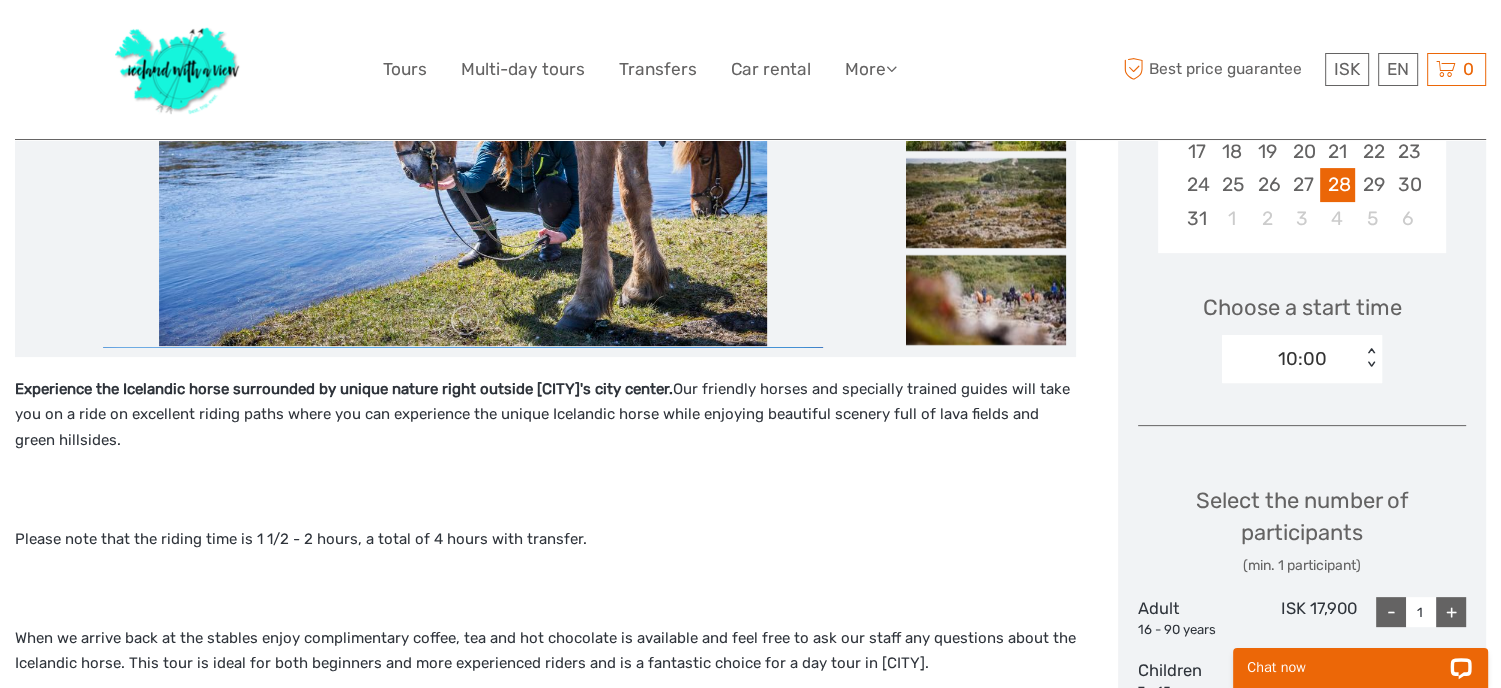 click on "< >" at bounding box center (1371, 358) 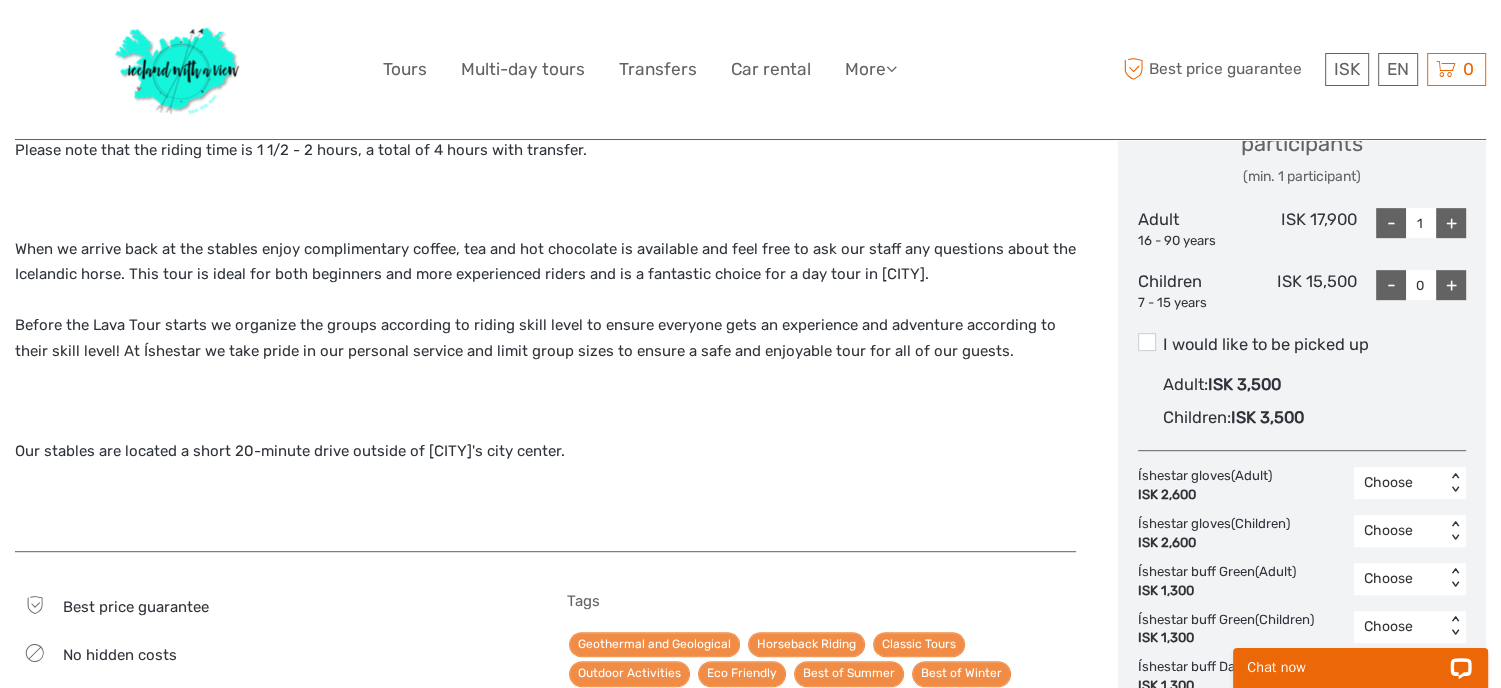 scroll, scrollTop: 858, scrollLeft: 0, axis: vertical 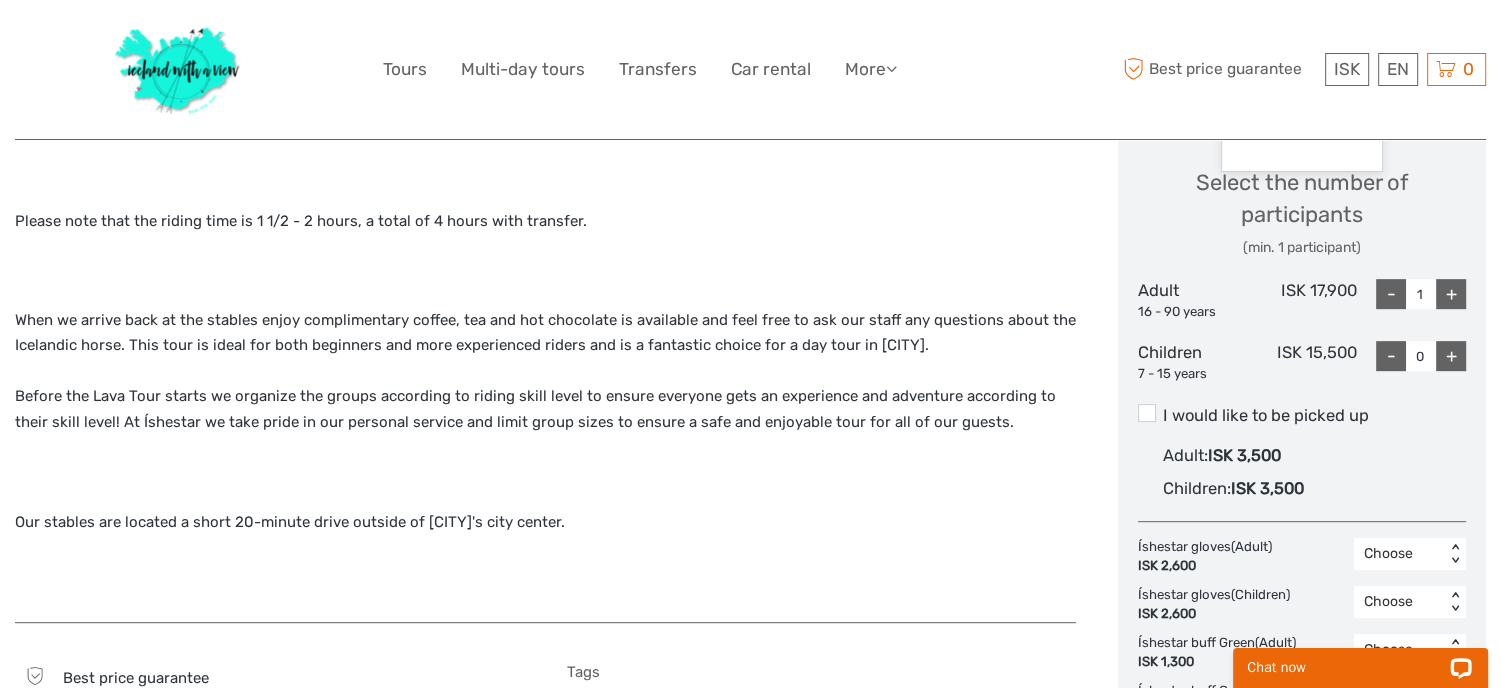 click on "+" at bounding box center [1451, 294] 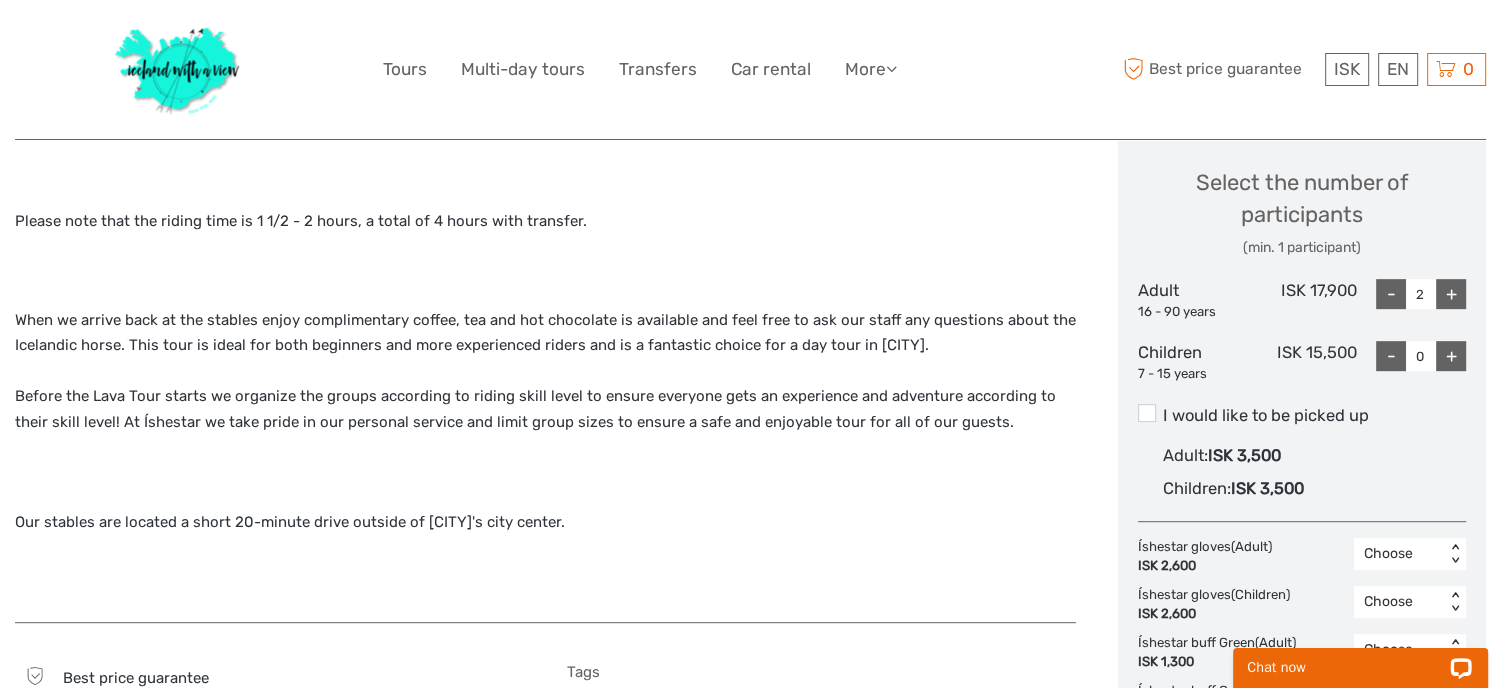 click on "+" at bounding box center [1451, 294] 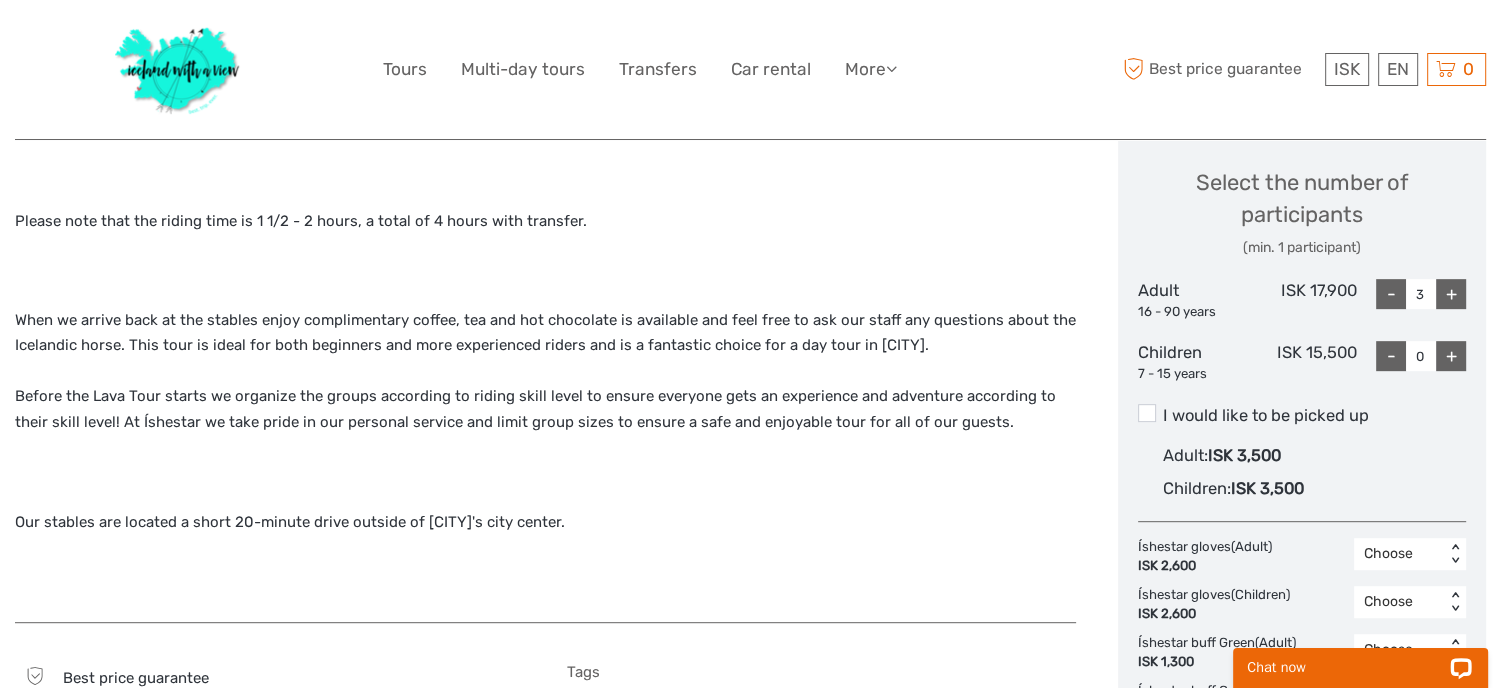 click on "-" at bounding box center (1391, 294) 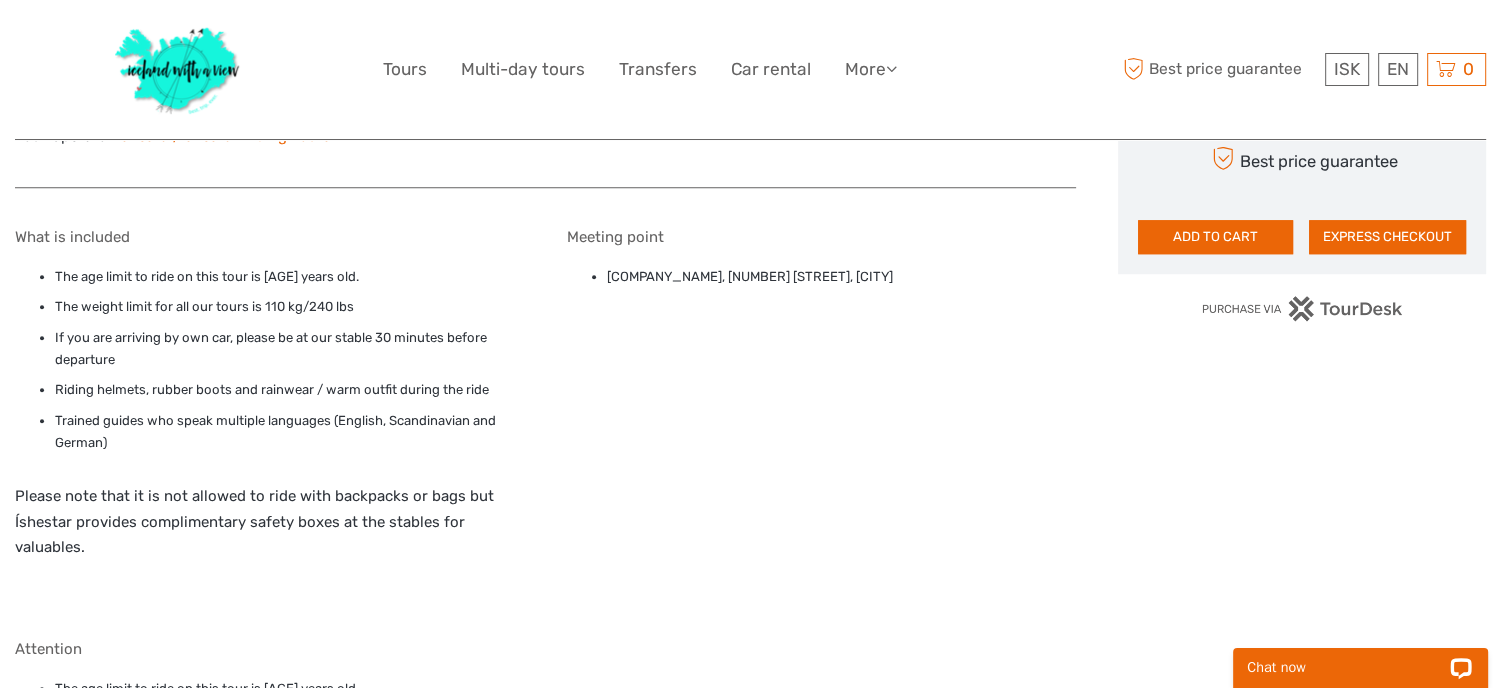scroll, scrollTop: 1640, scrollLeft: 0, axis: vertical 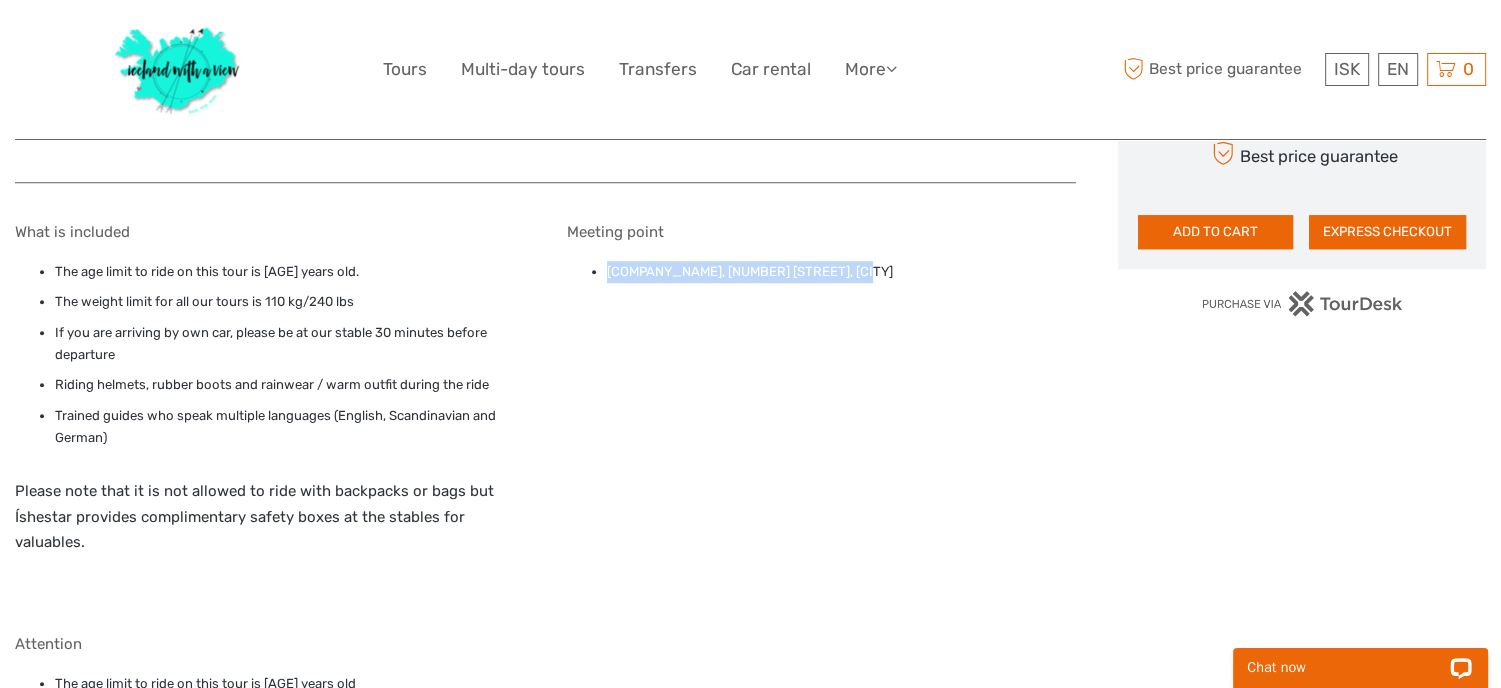 drag, startPoint x: 606, startPoint y: 269, endPoint x: 833, endPoint y: 259, distance: 227.22015 